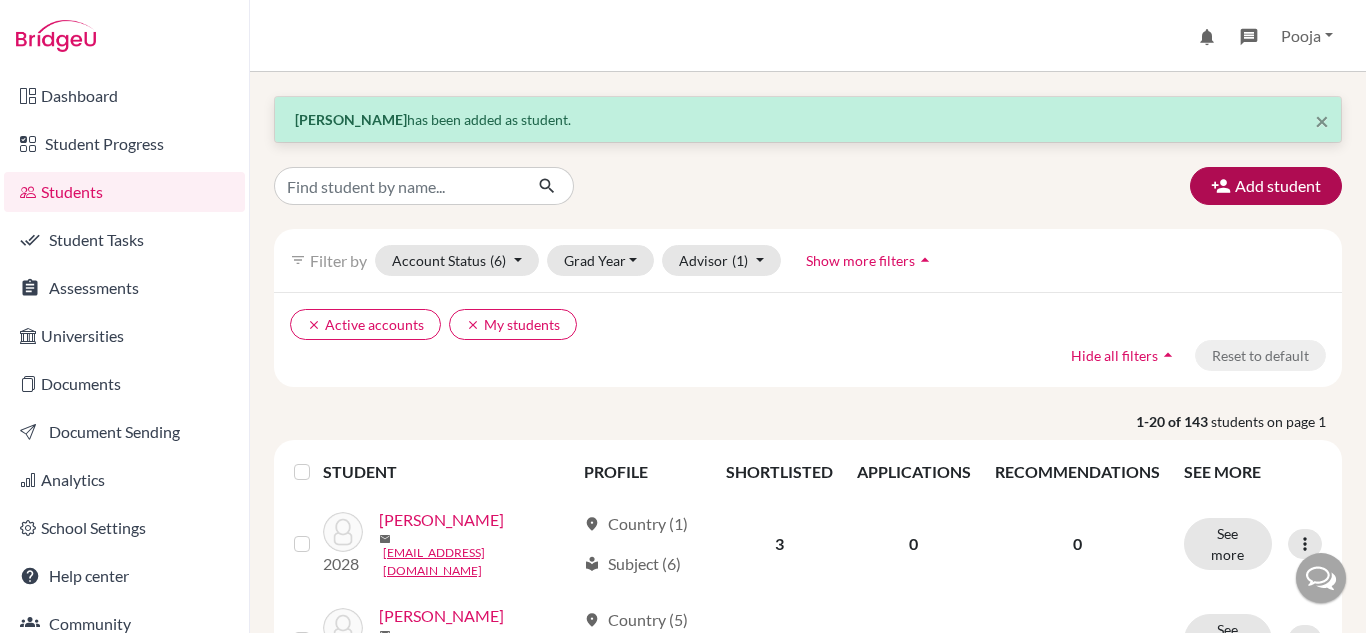 scroll, scrollTop: 0, scrollLeft: 0, axis: both 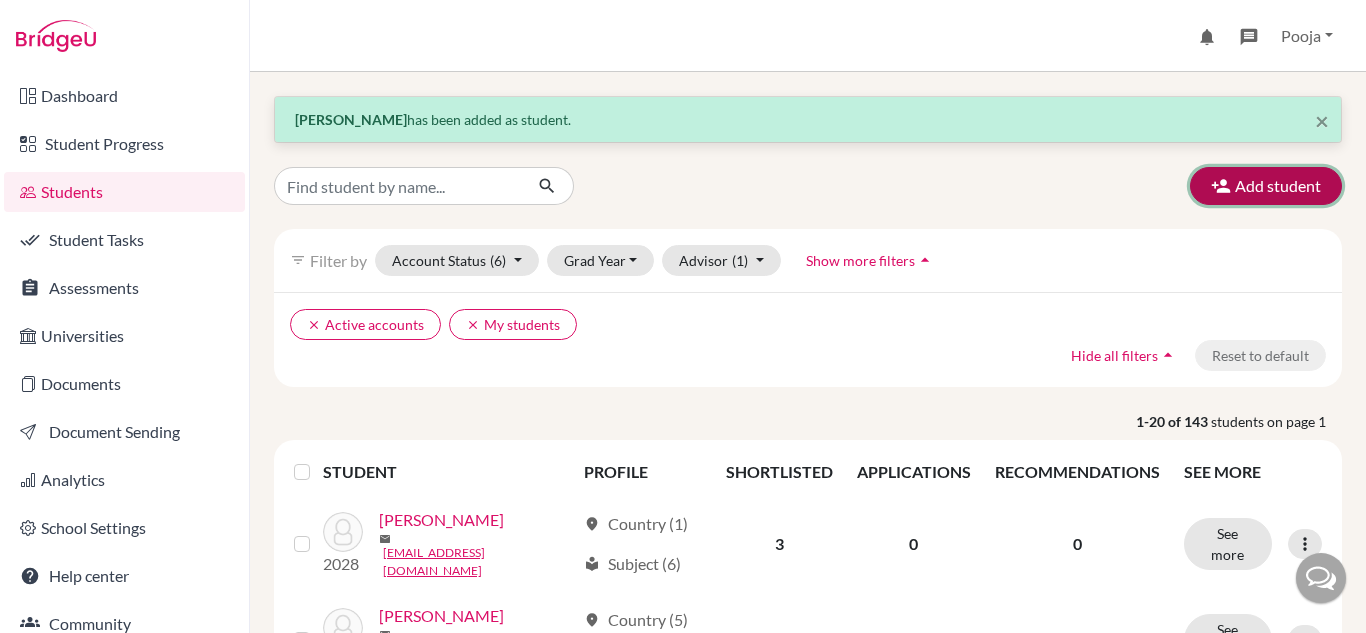 click on "Add student" at bounding box center [1266, 186] 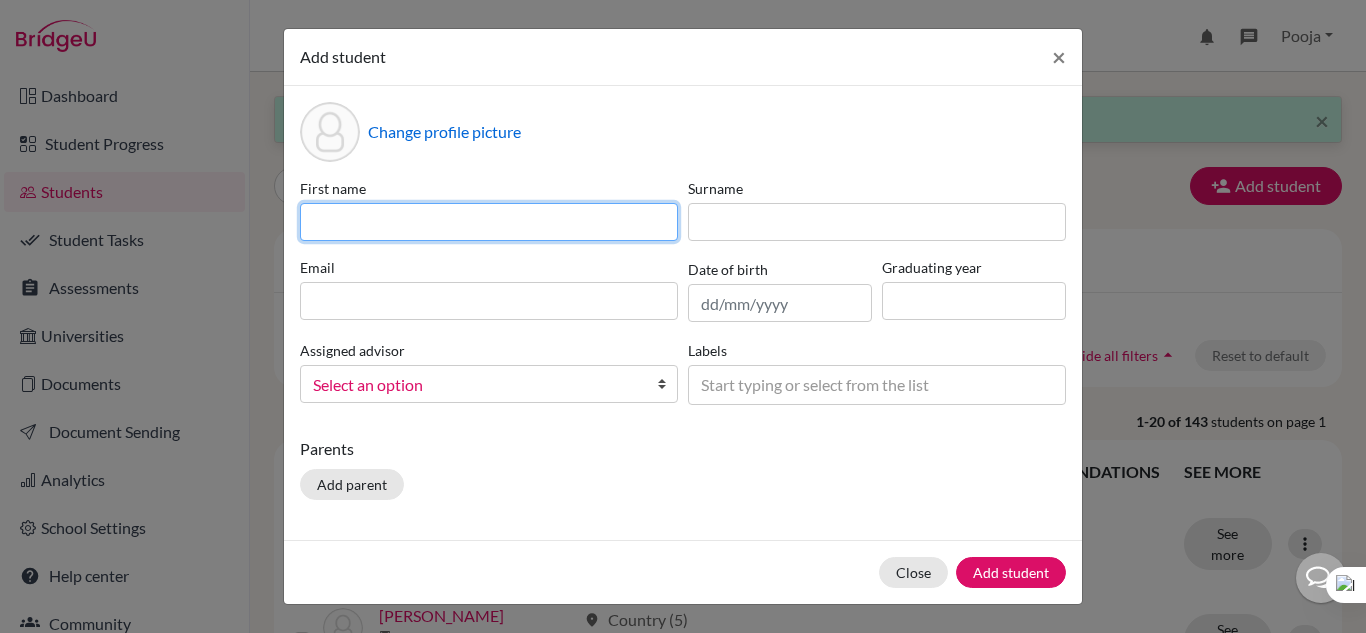 click at bounding box center [489, 222] 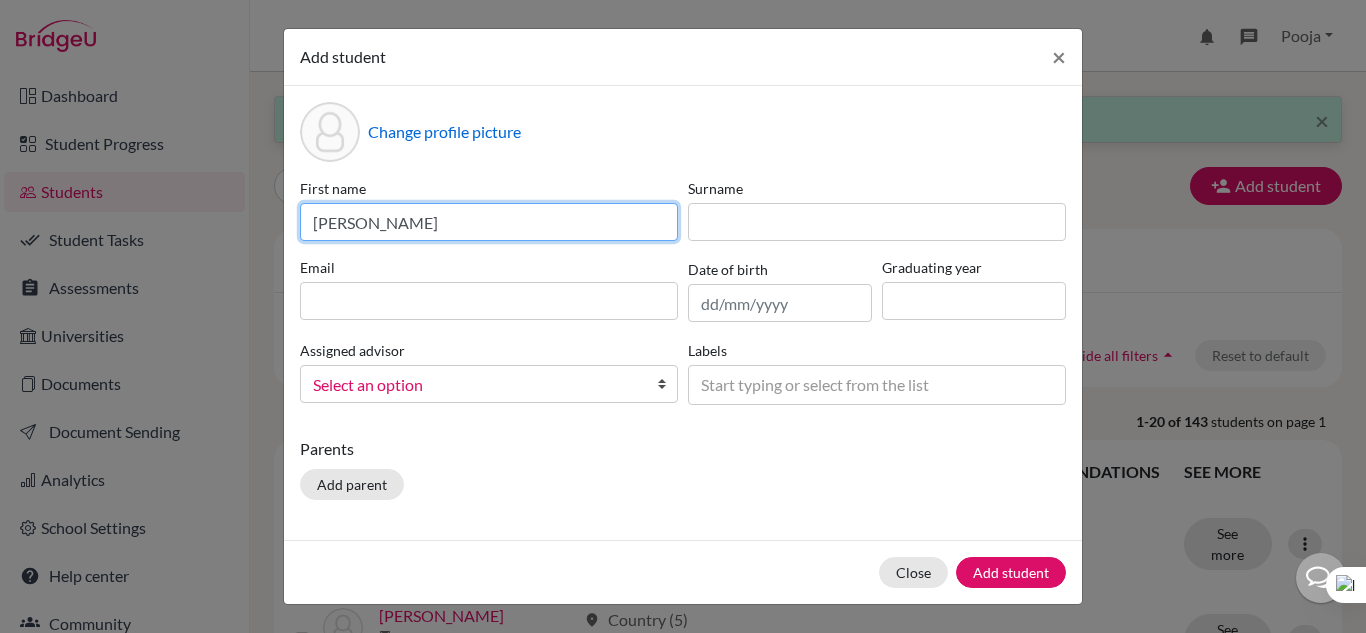 type on "[PERSON_NAME]" 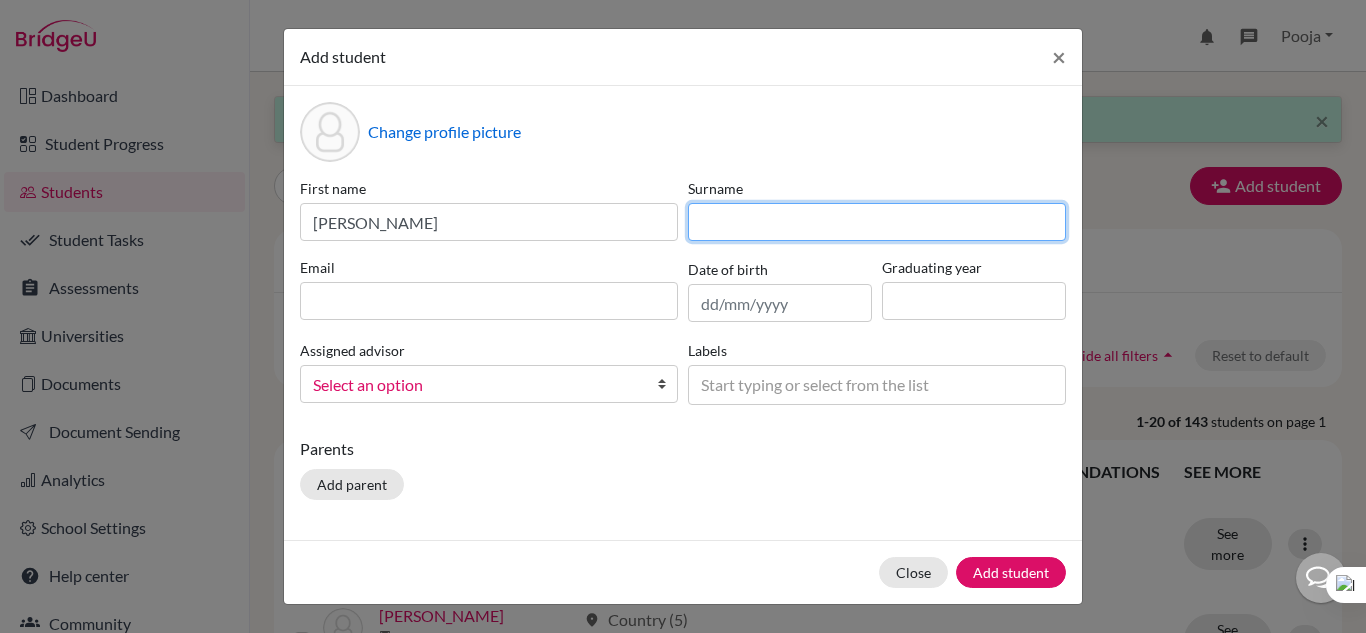 click at bounding box center (877, 222) 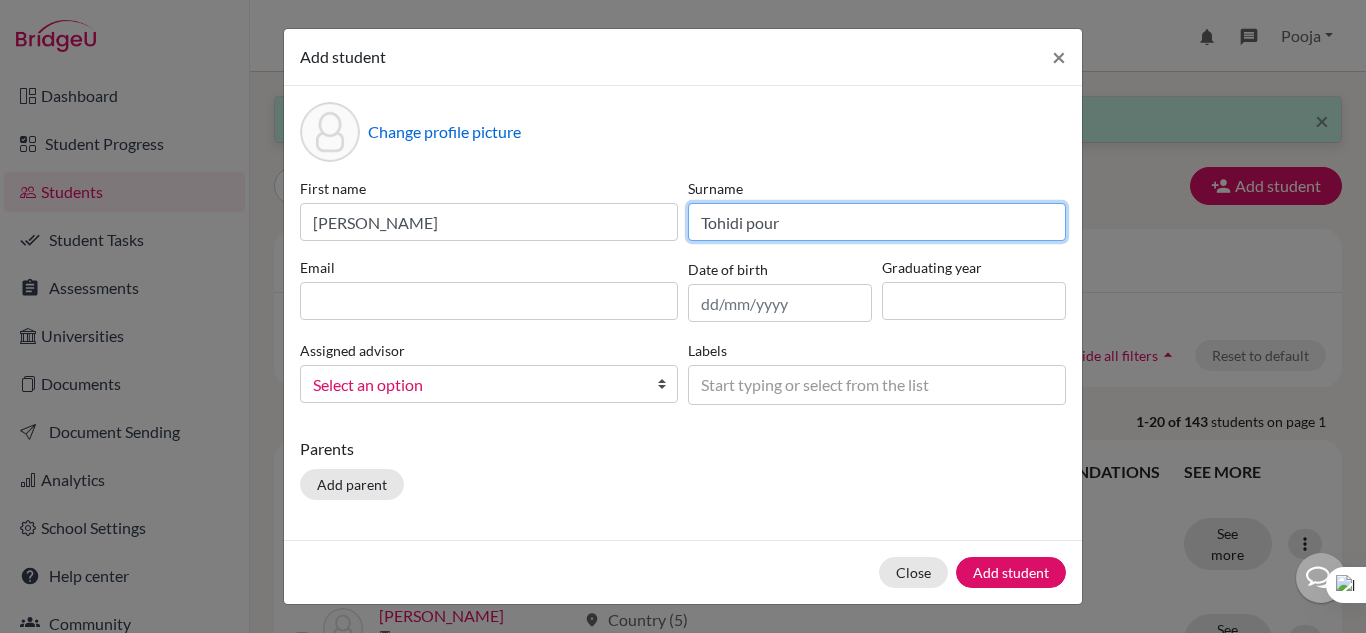 type on "Tohidi pour" 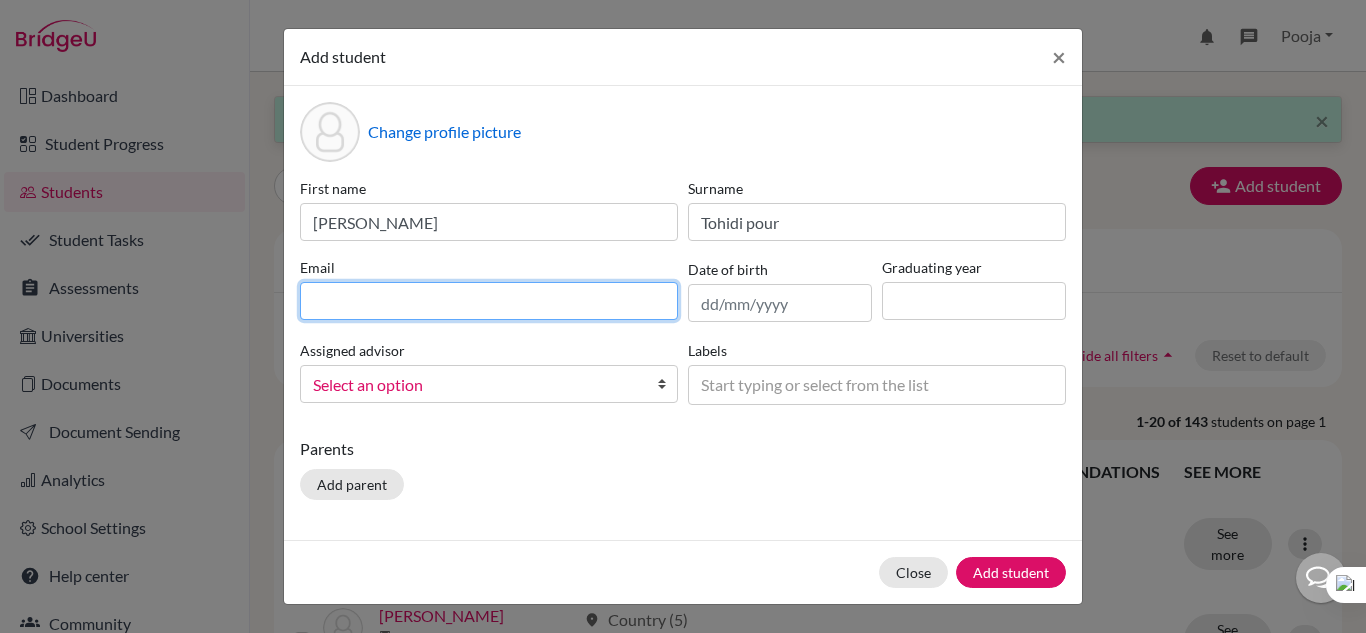 click at bounding box center (489, 301) 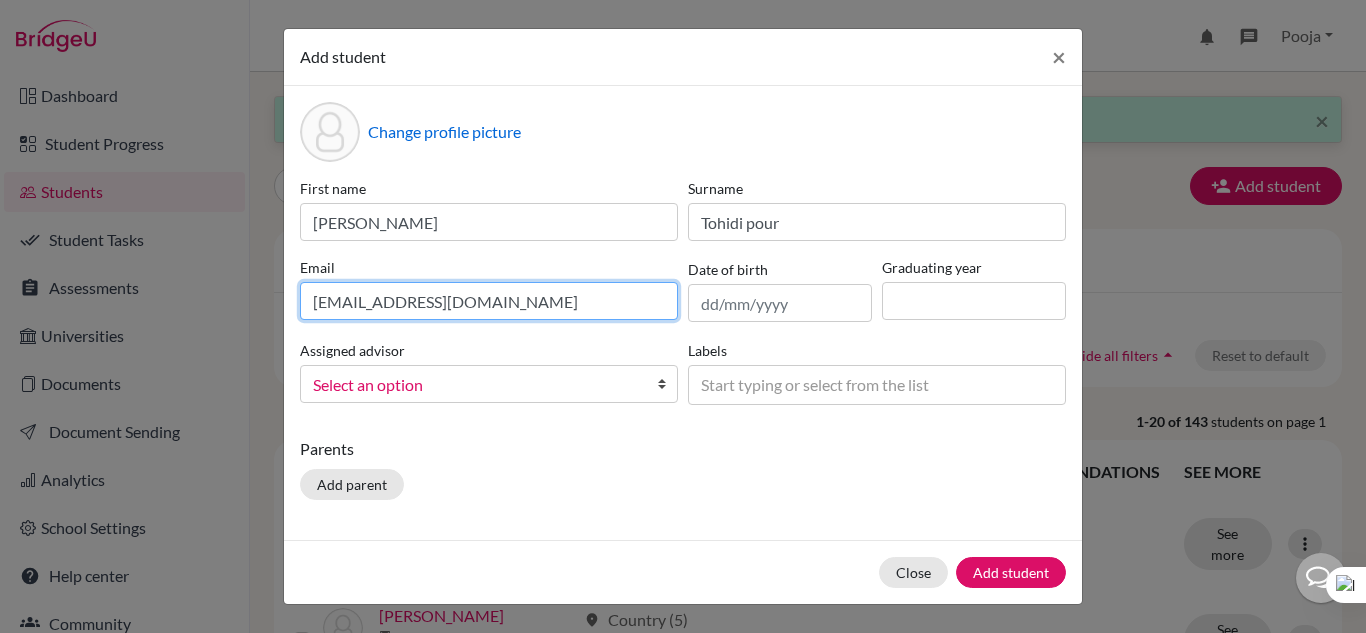type on "[EMAIL_ADDRESS][DOMAIN_NAME]" 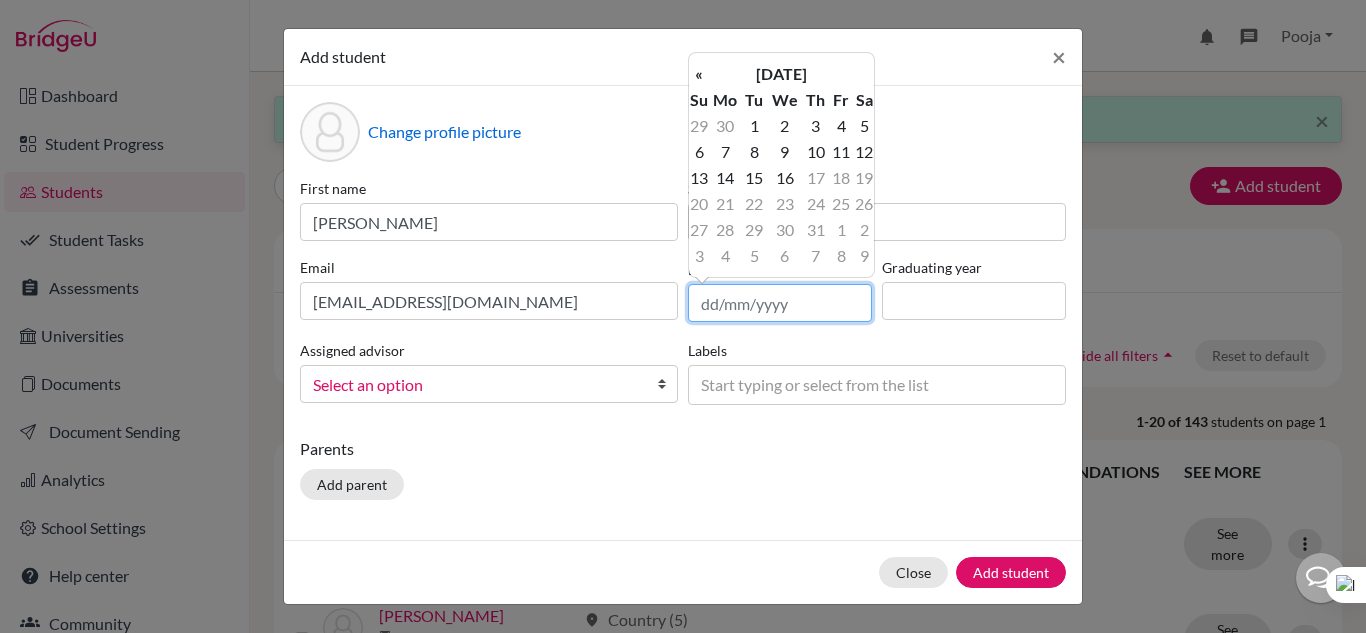 click at bounding box center (780, 303) 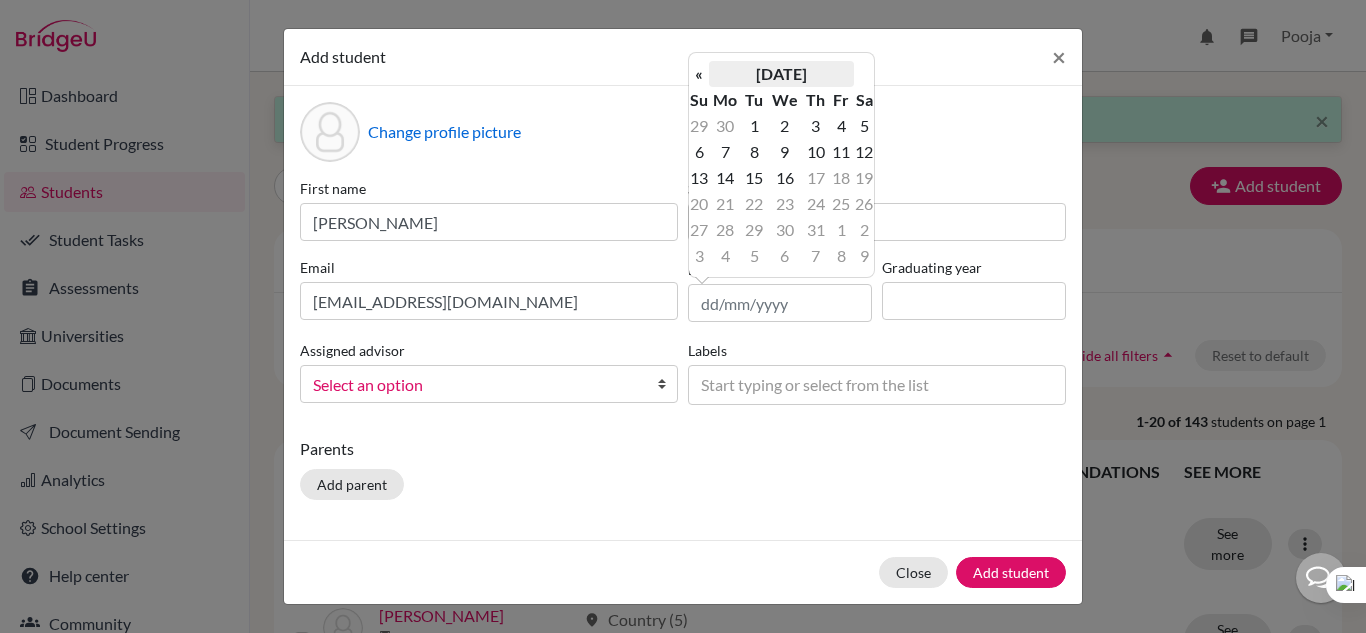 click on "[DATE]" at bounding box center (781, 74) 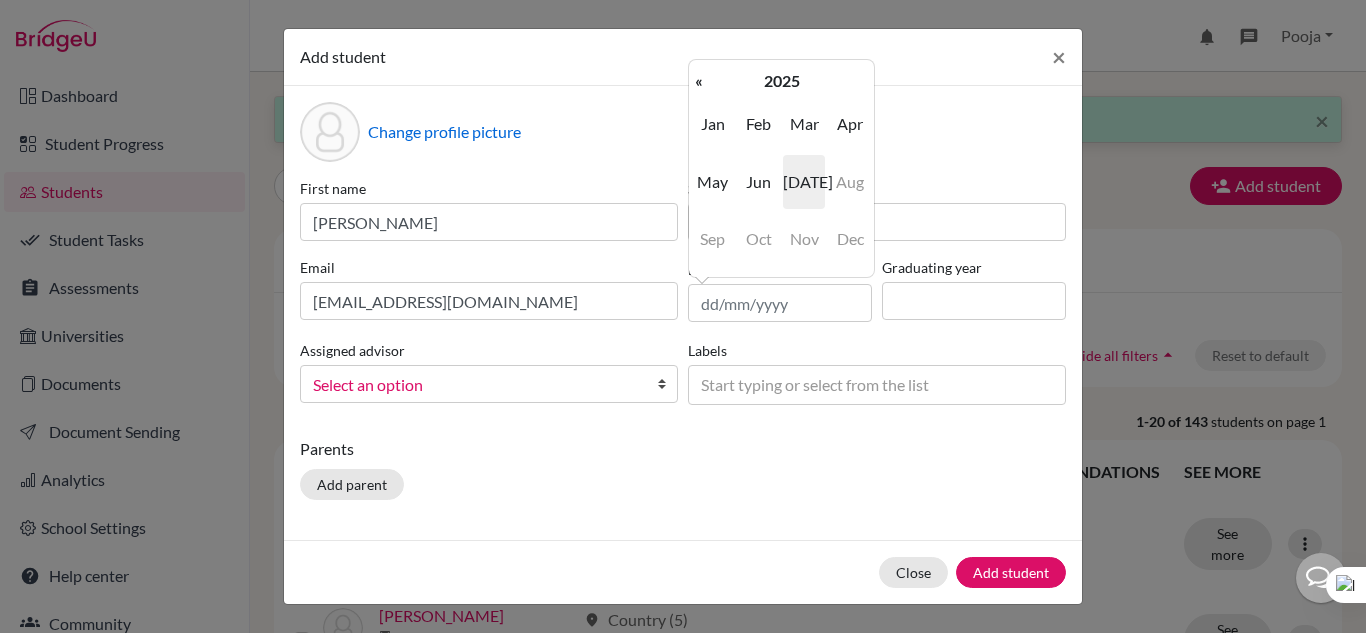 click on "2025" at bounding box center [781, 81] 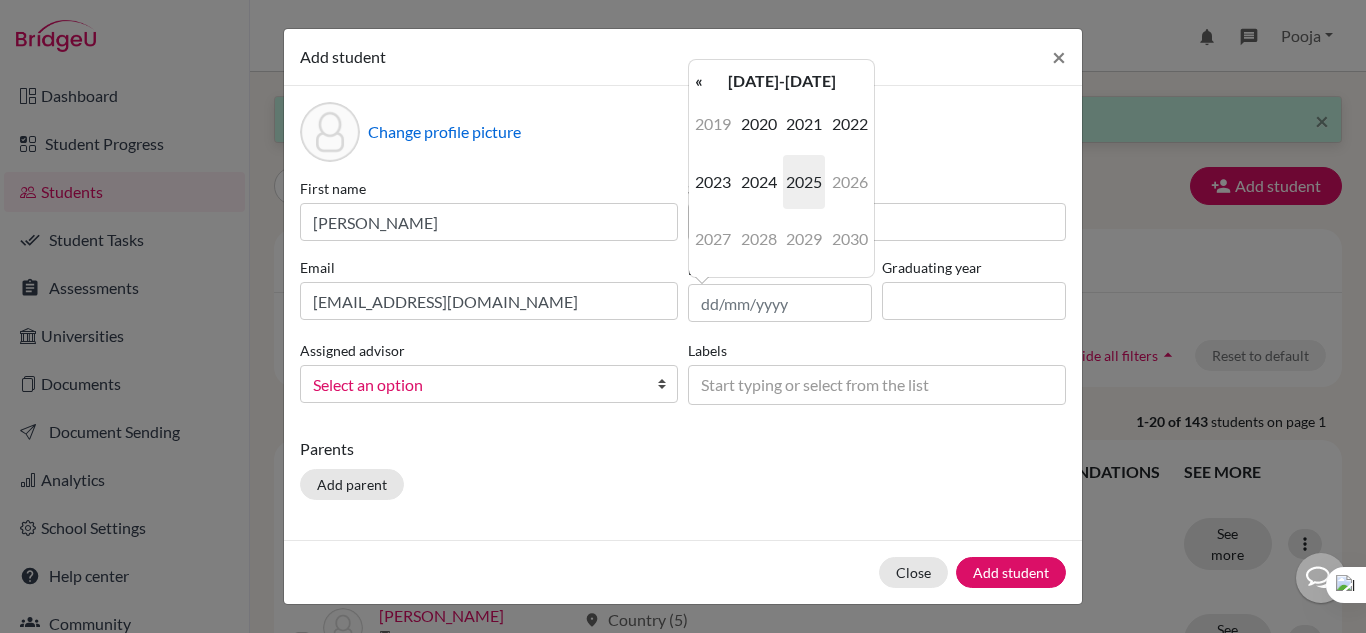 click on "[DATE]-[DATE]" at bounding box center [781, 81] 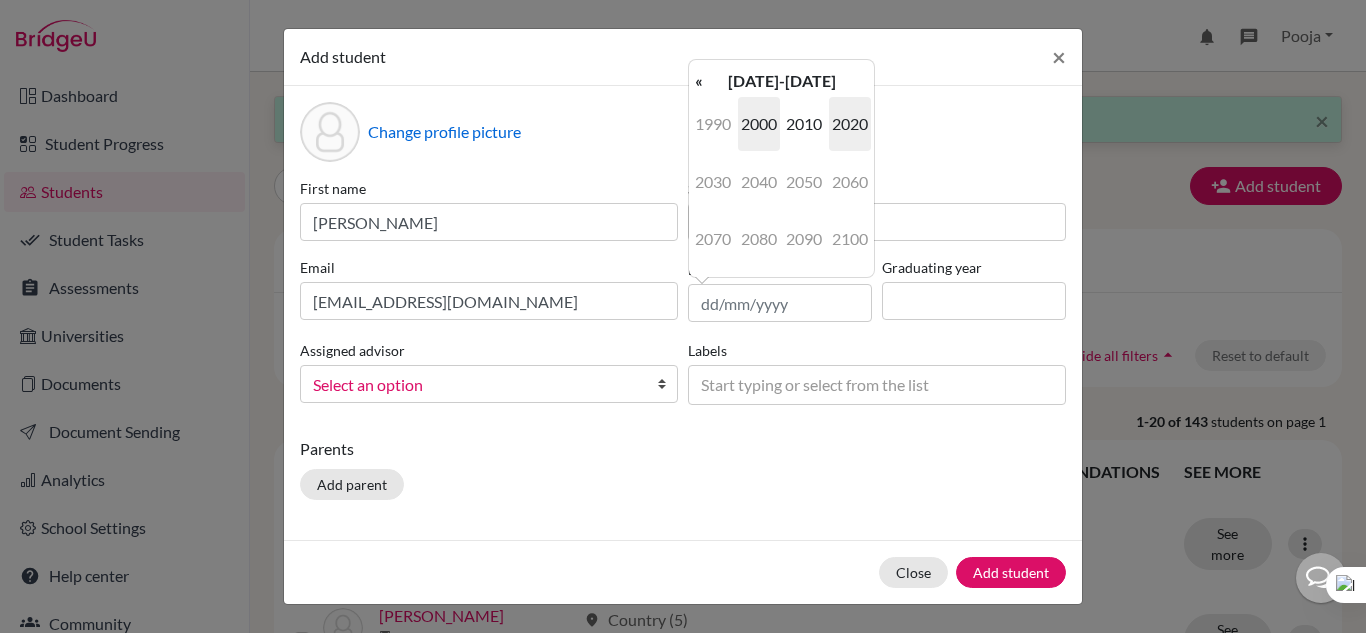 click on "2000" at bounding box center (759, 124) 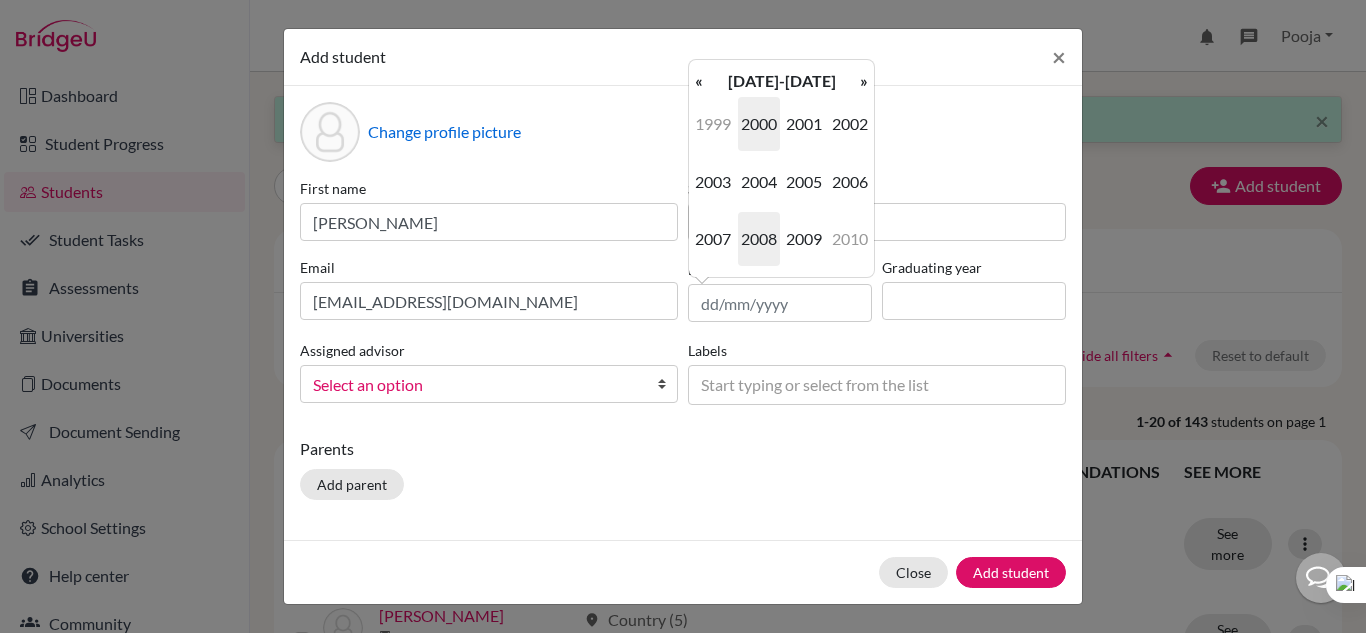 click on "2008" at bounding box center [759, 239] 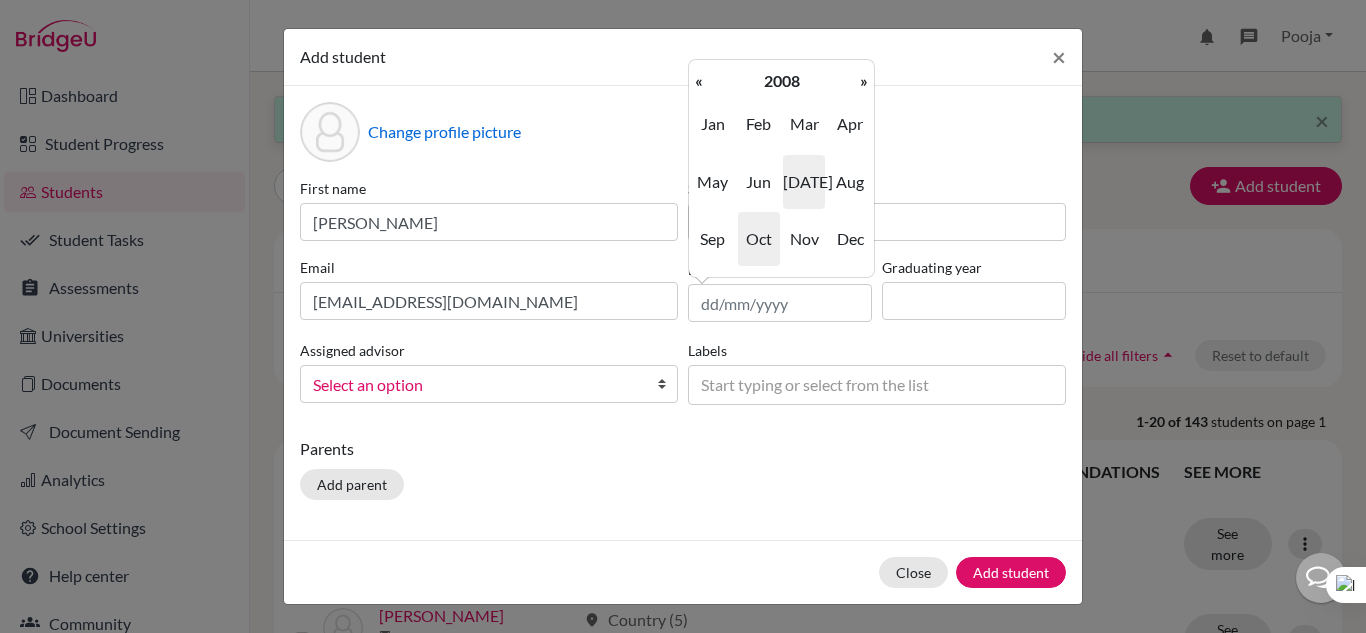 click on "Oct" at bounding box center [759, 239] 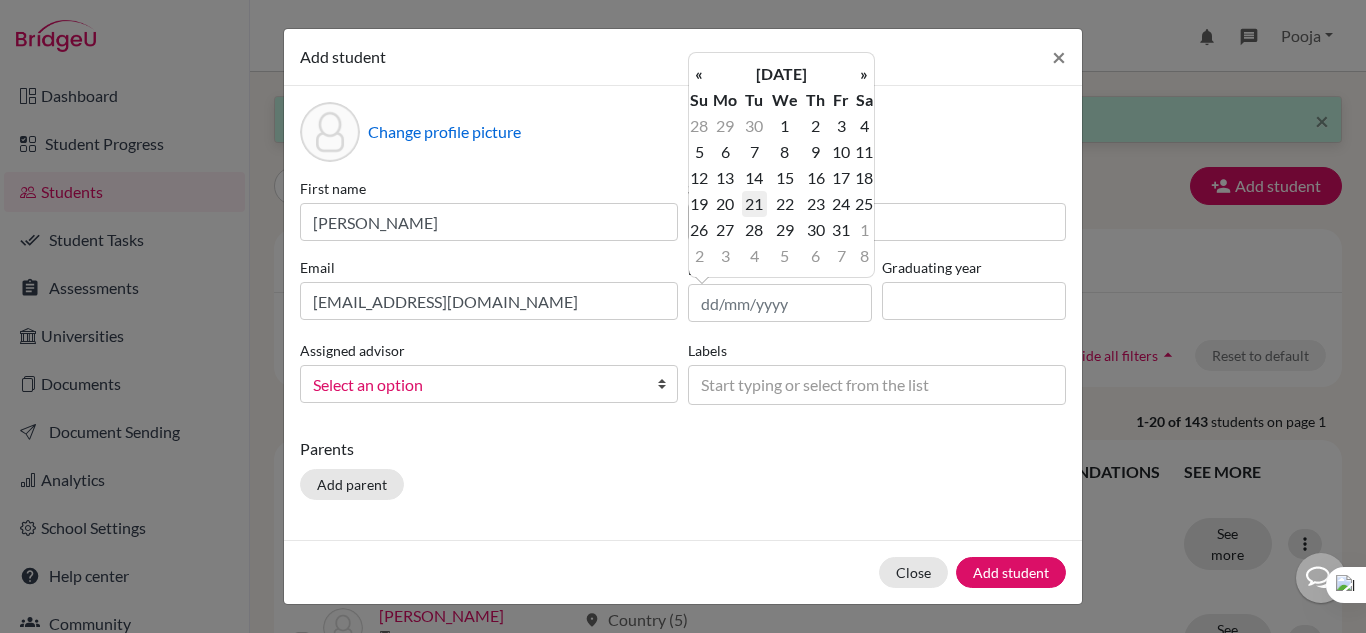 click on "21" at bounding box center [754, 204] 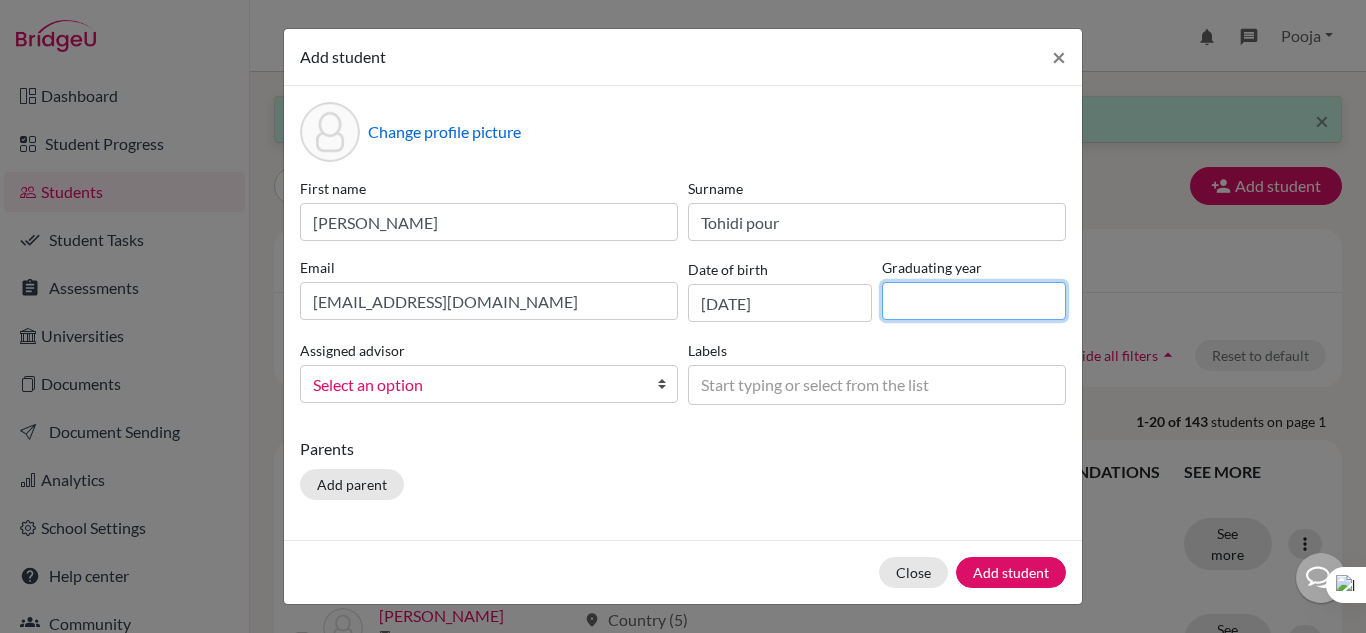 click at bounding box center [974, 301] 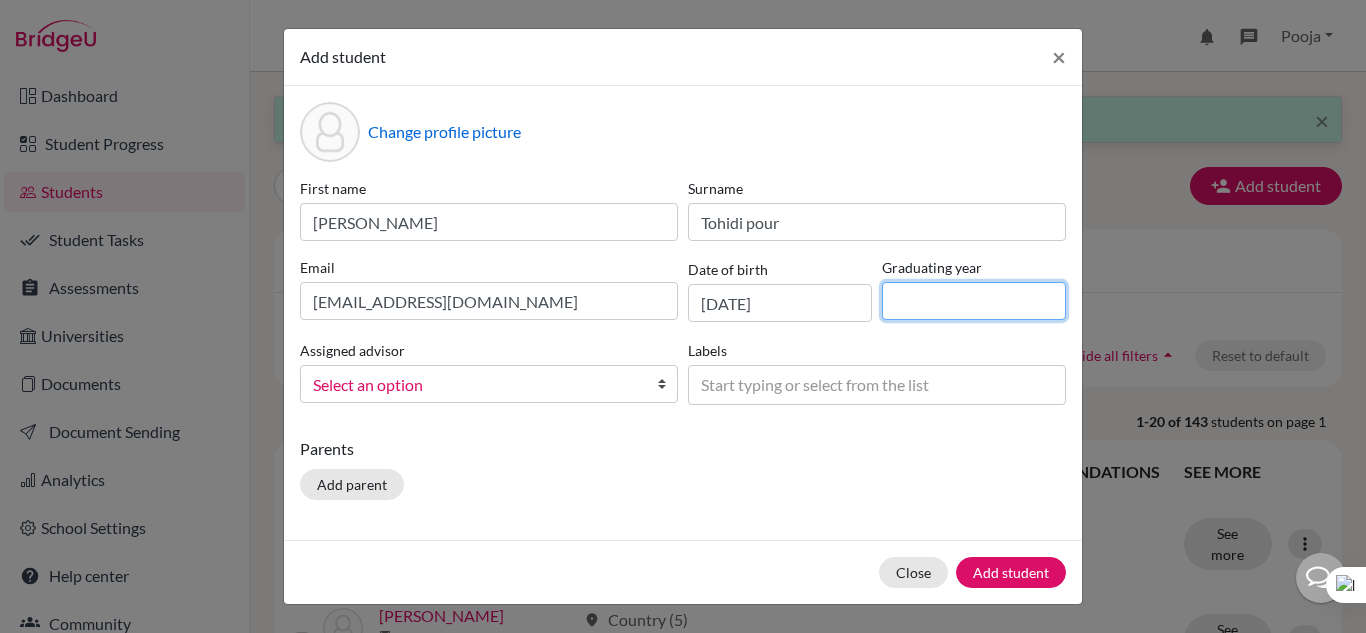 type on "2027" 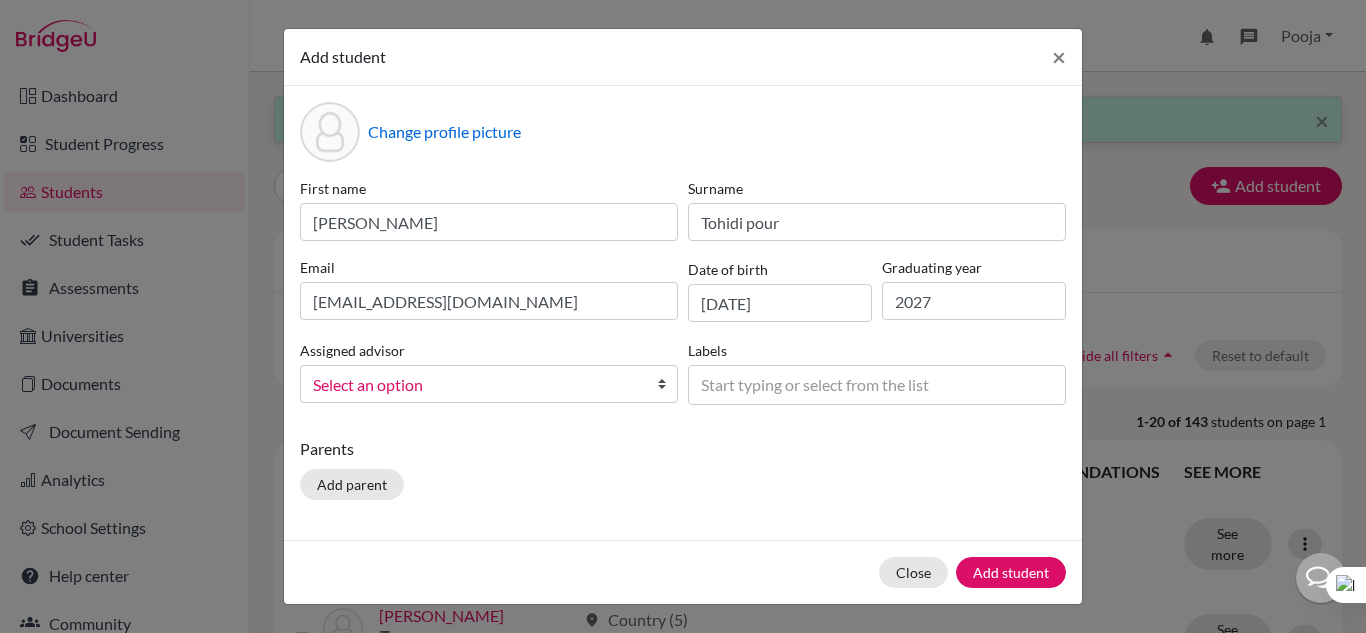 click on "Select an option" at bounding box center (476, 385) 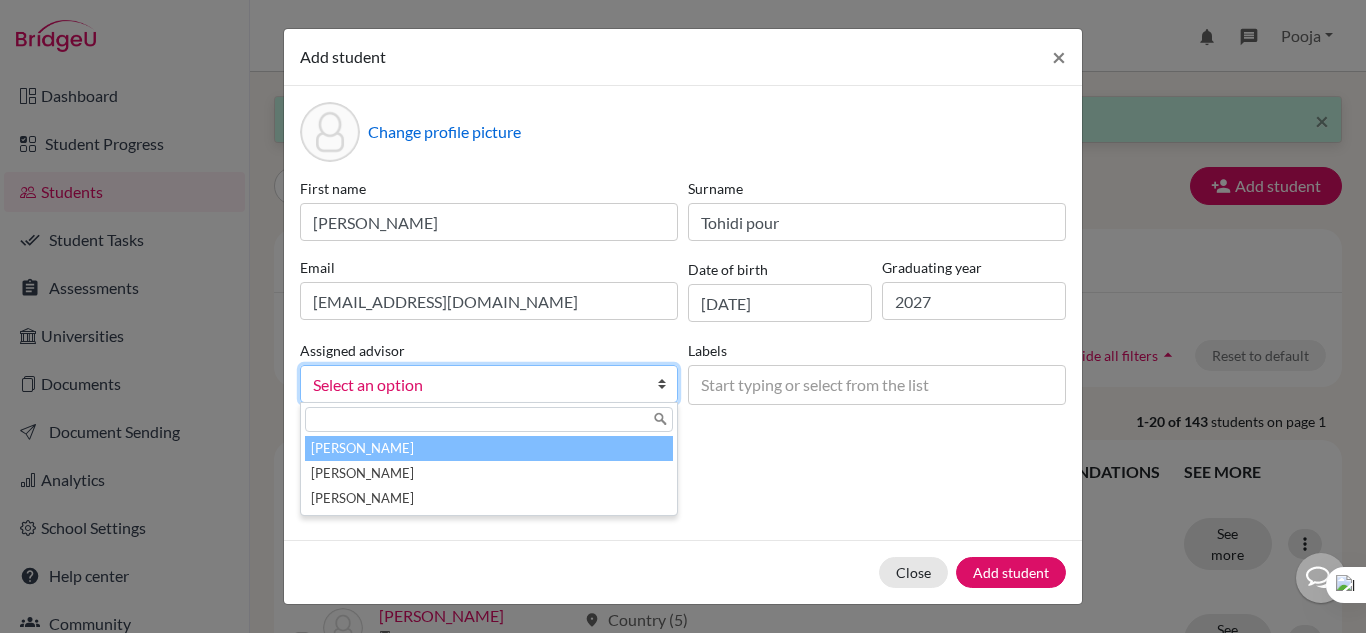 click on "[PERSON_NAME]" at bounding box center [489, 448] 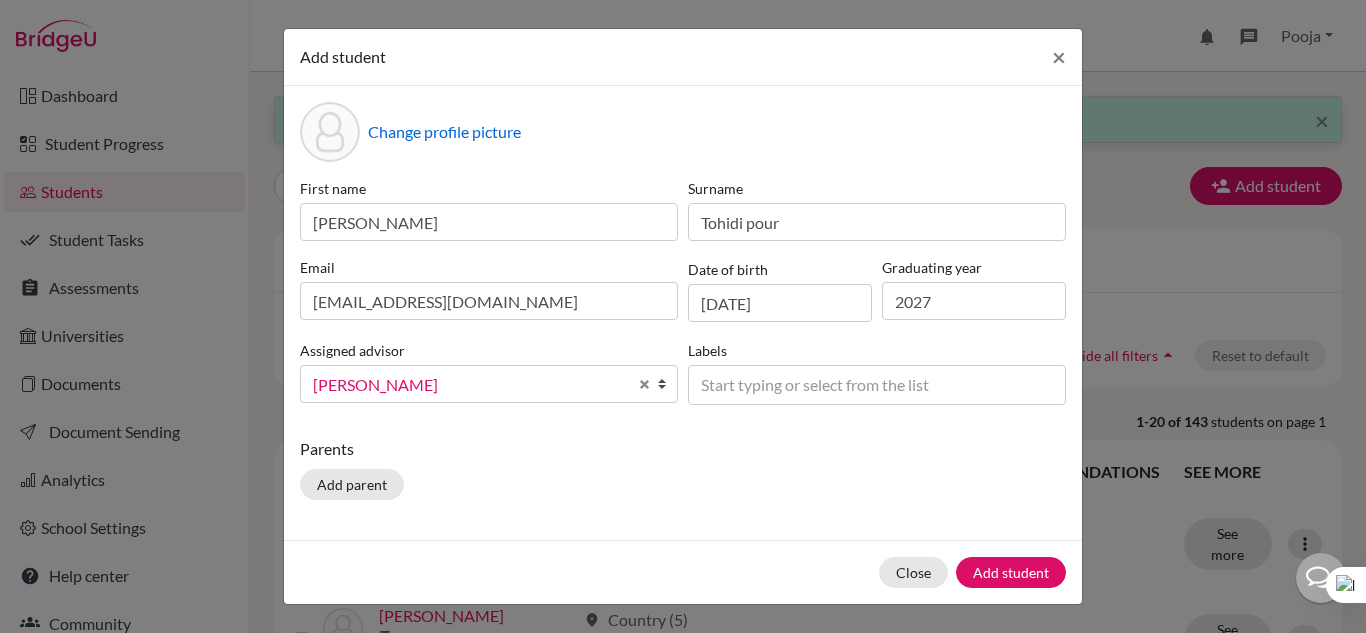 click on "Parents Add parent" at bounding box center [683, 472] 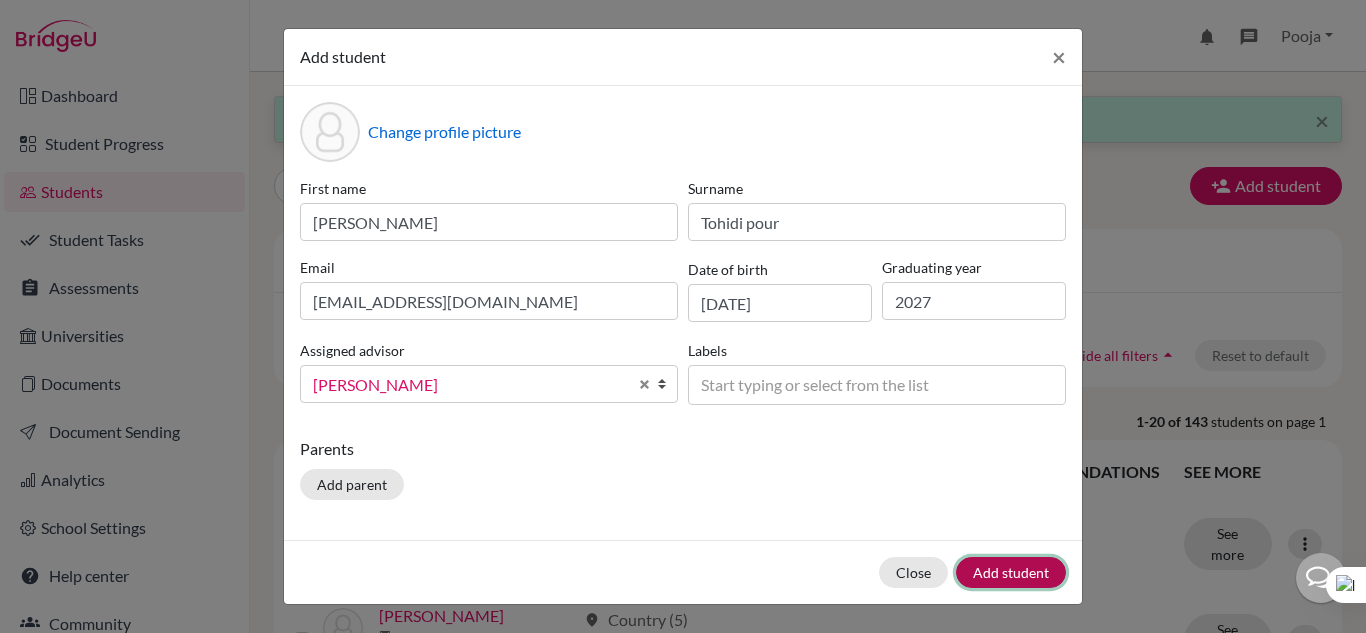 click on "Add student" at bounding box center (1011, 572) 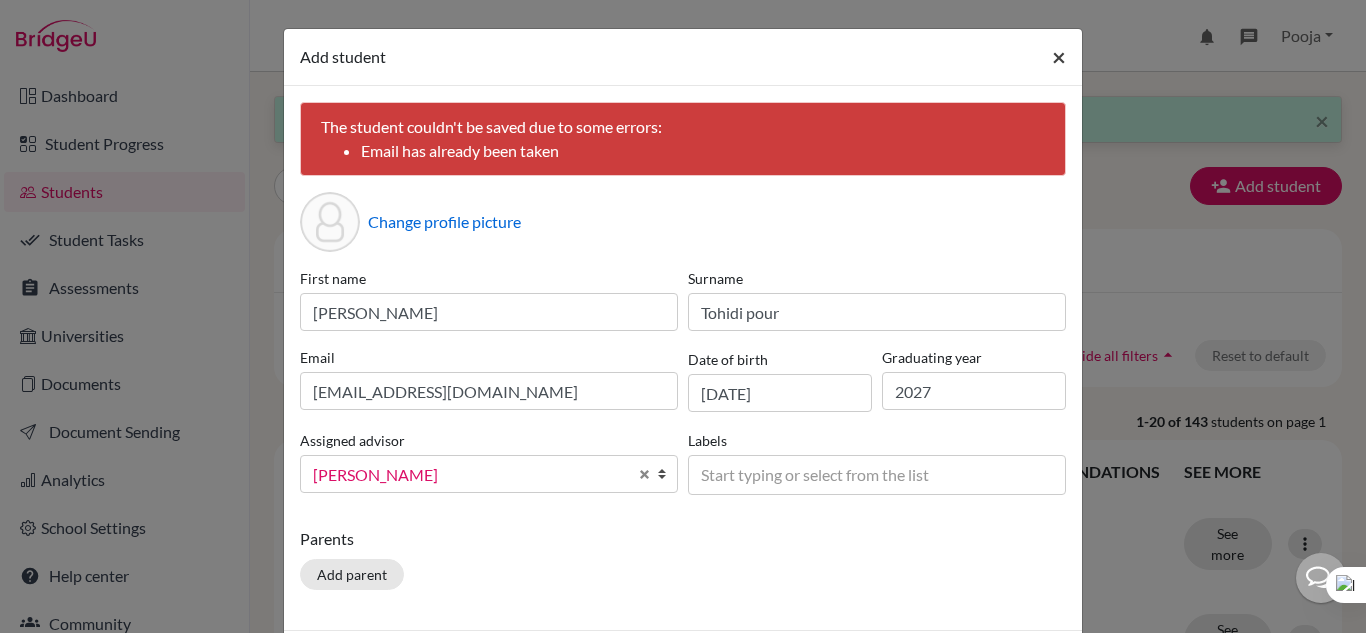 click on "×" at bounding box center (1059, 56) 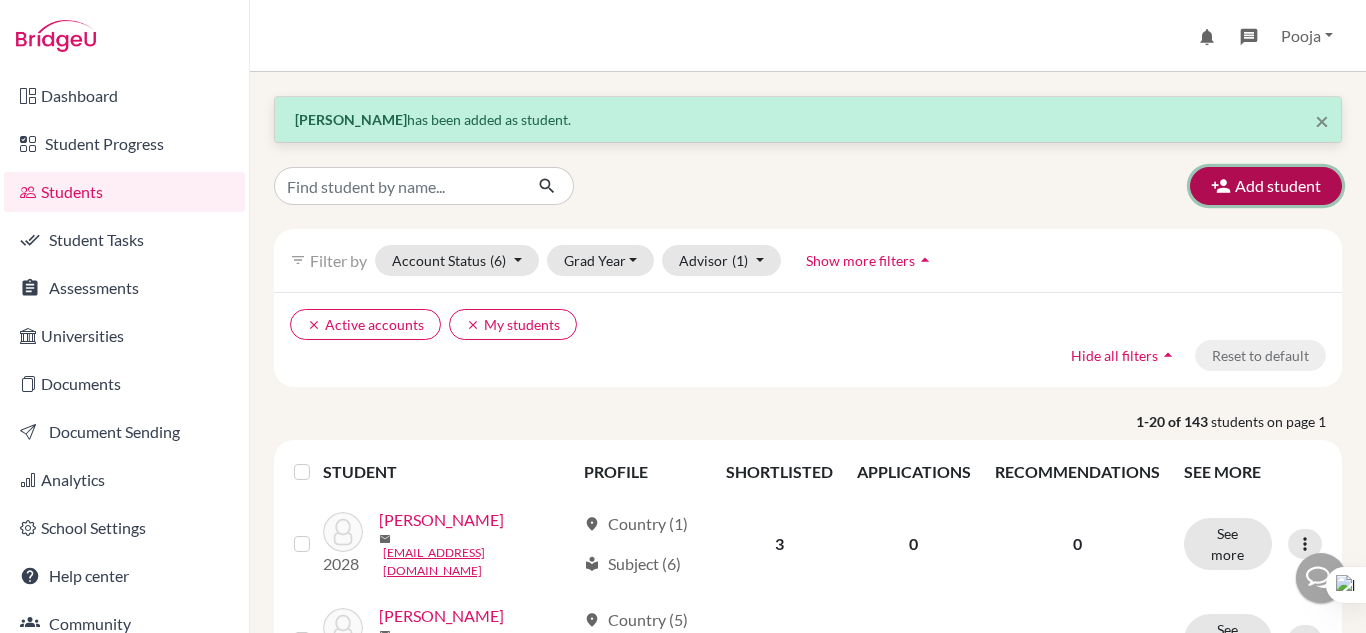 click on "Add student" at bounding box center (1266, 186) 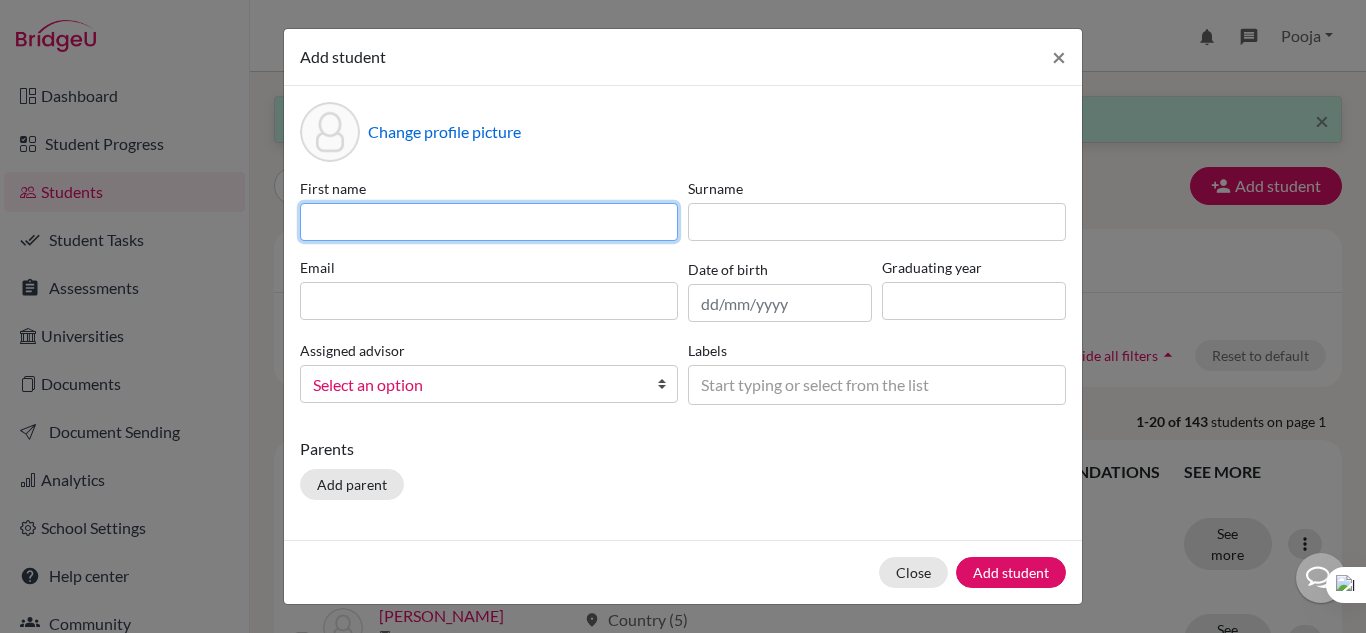 click at bounding box center (489, 222) 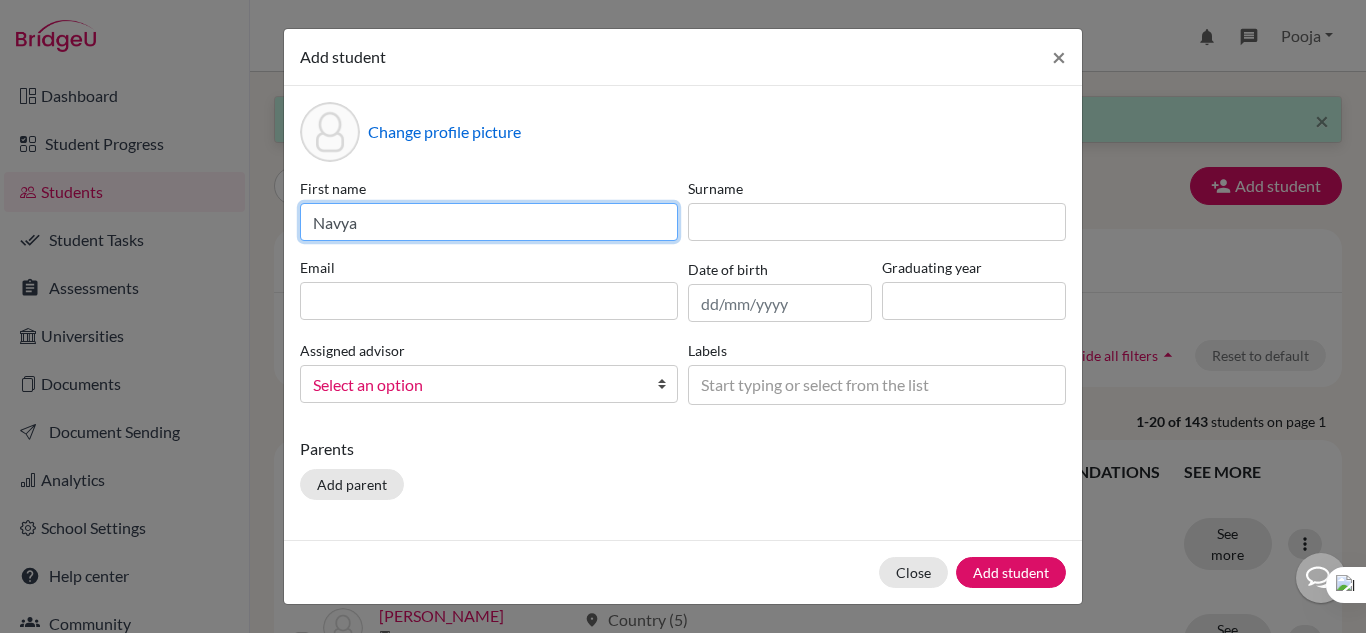 type on "Navya" 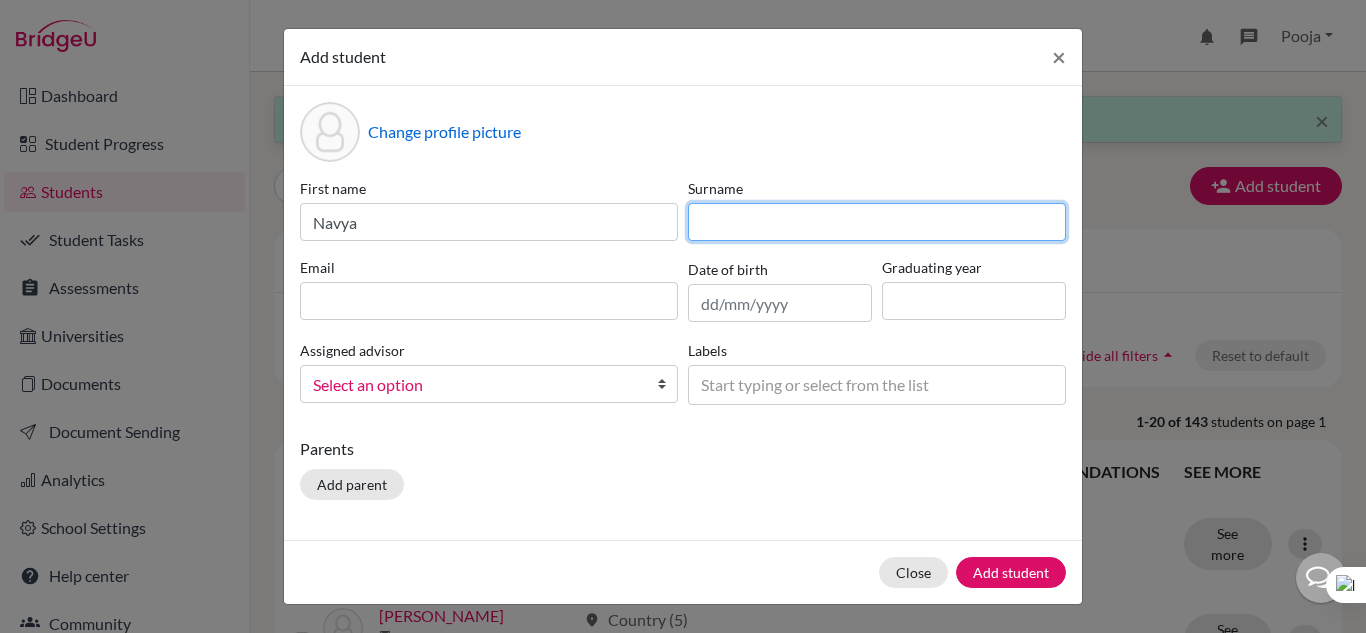 click at bounding box center [877, 222] 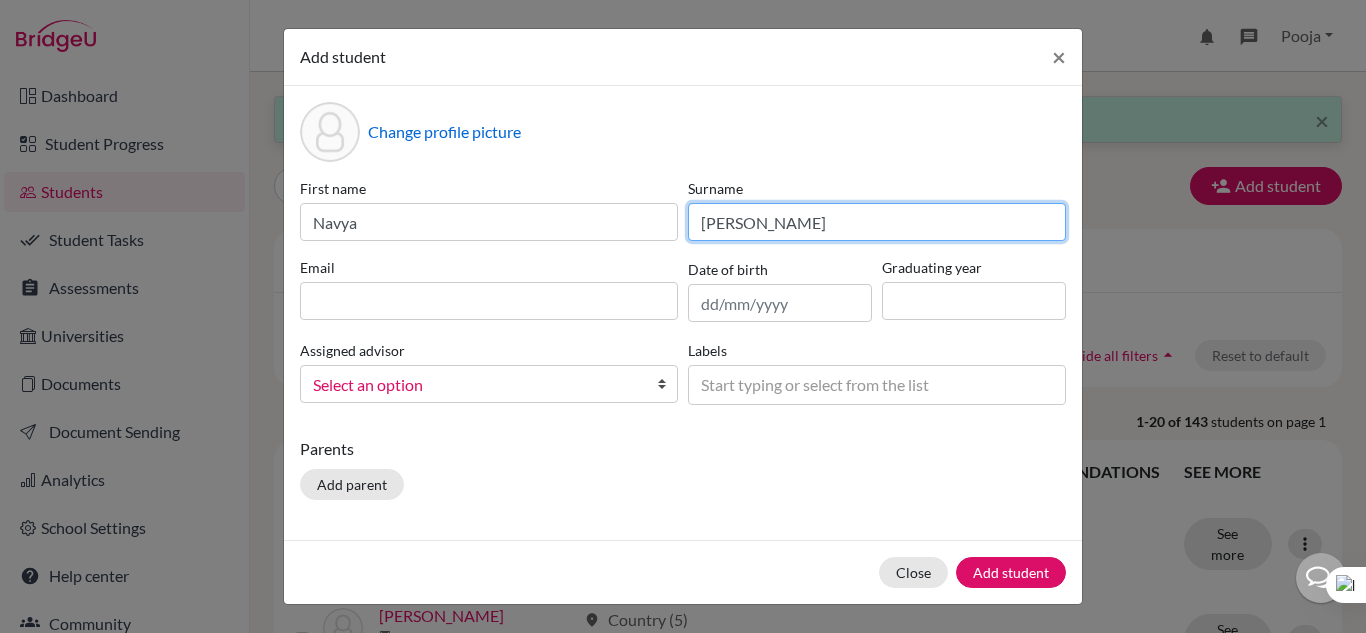 type on "[PERSON_NAME]" 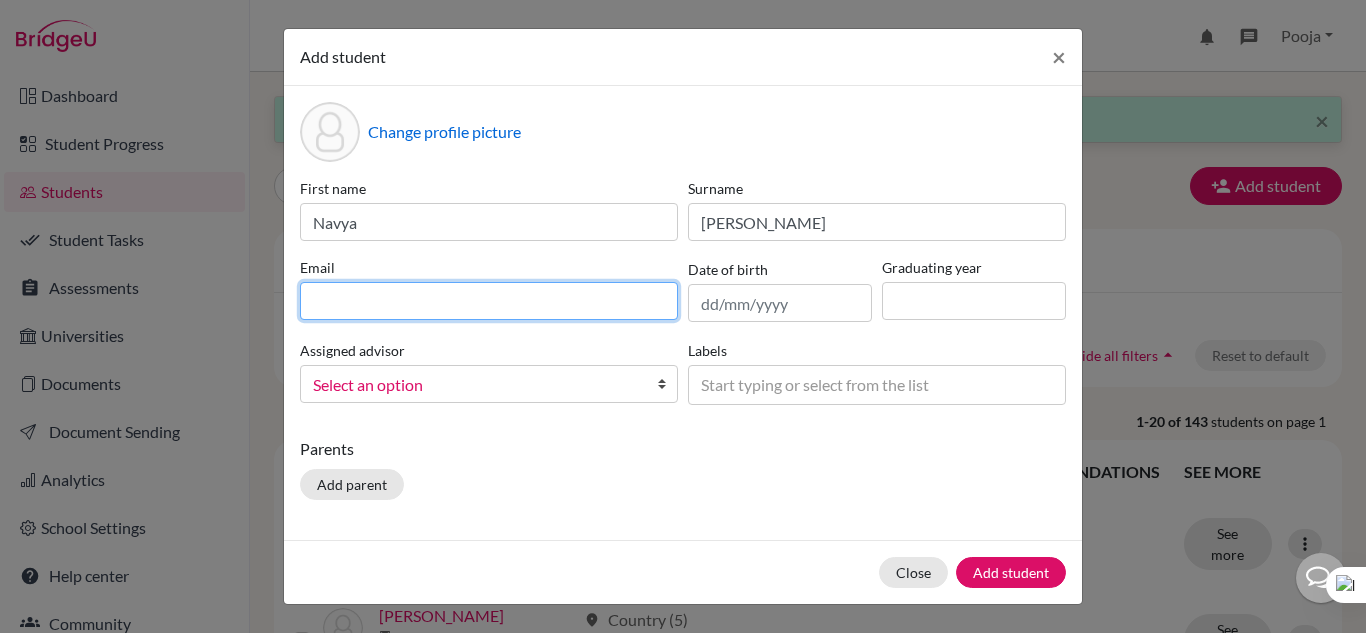 click at bounding box center [489, 301] 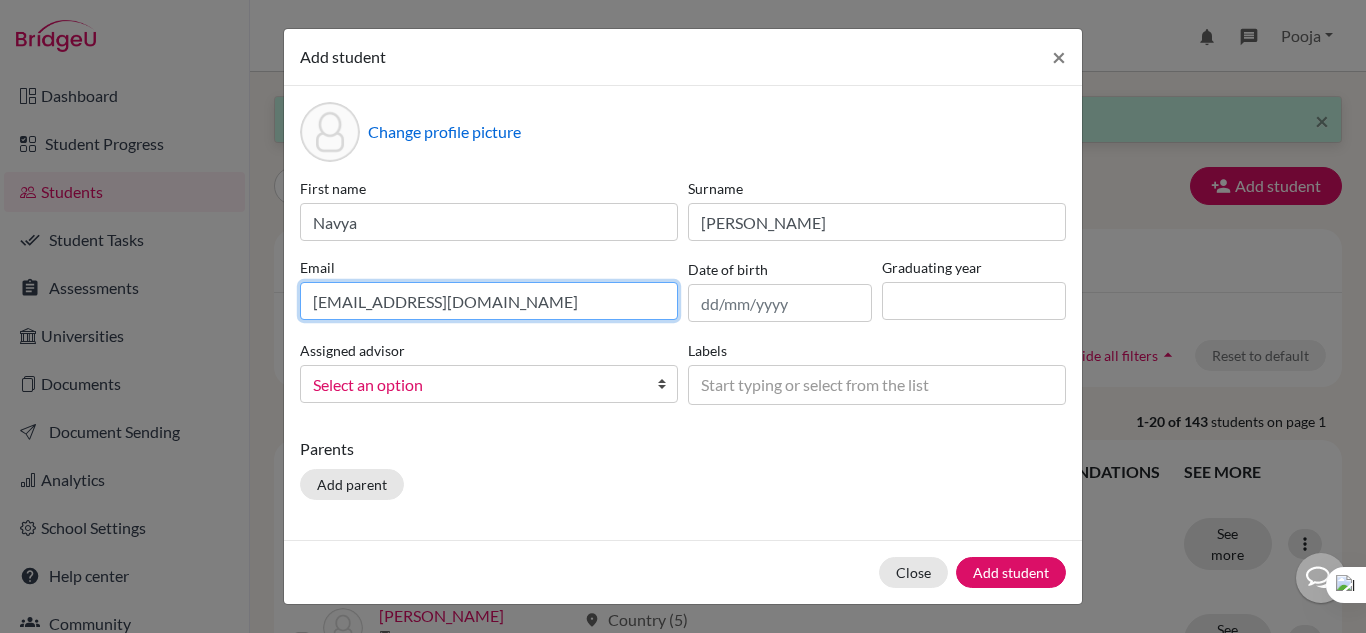 type on "[EMAIL_ADDRESS][DOMAIN_NAME]" 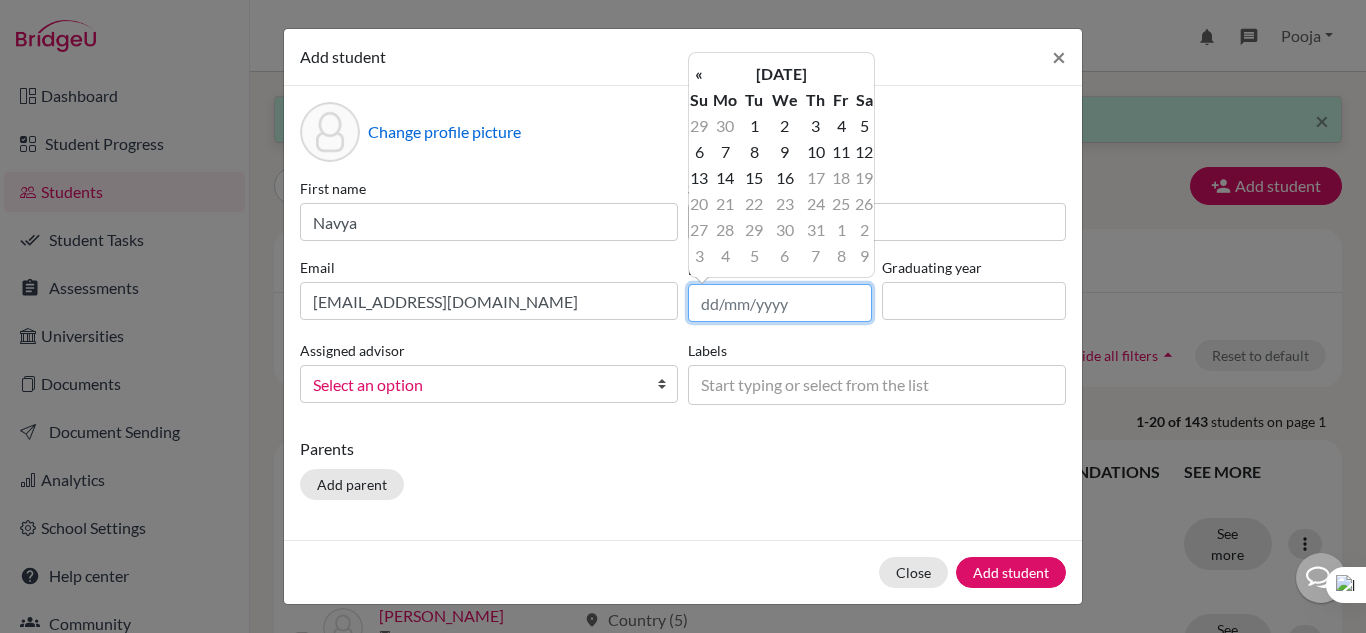 click at bounding box center [780, 303] 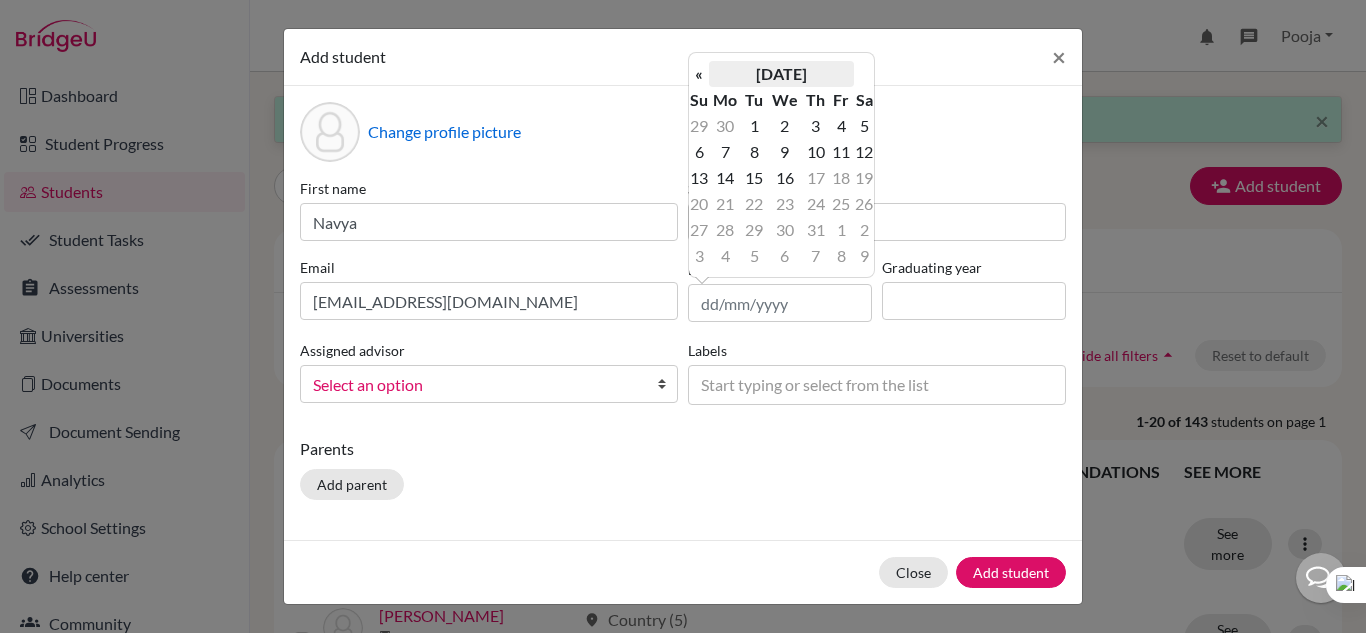 click on "[DATE]" at bounding box center [781, 74] 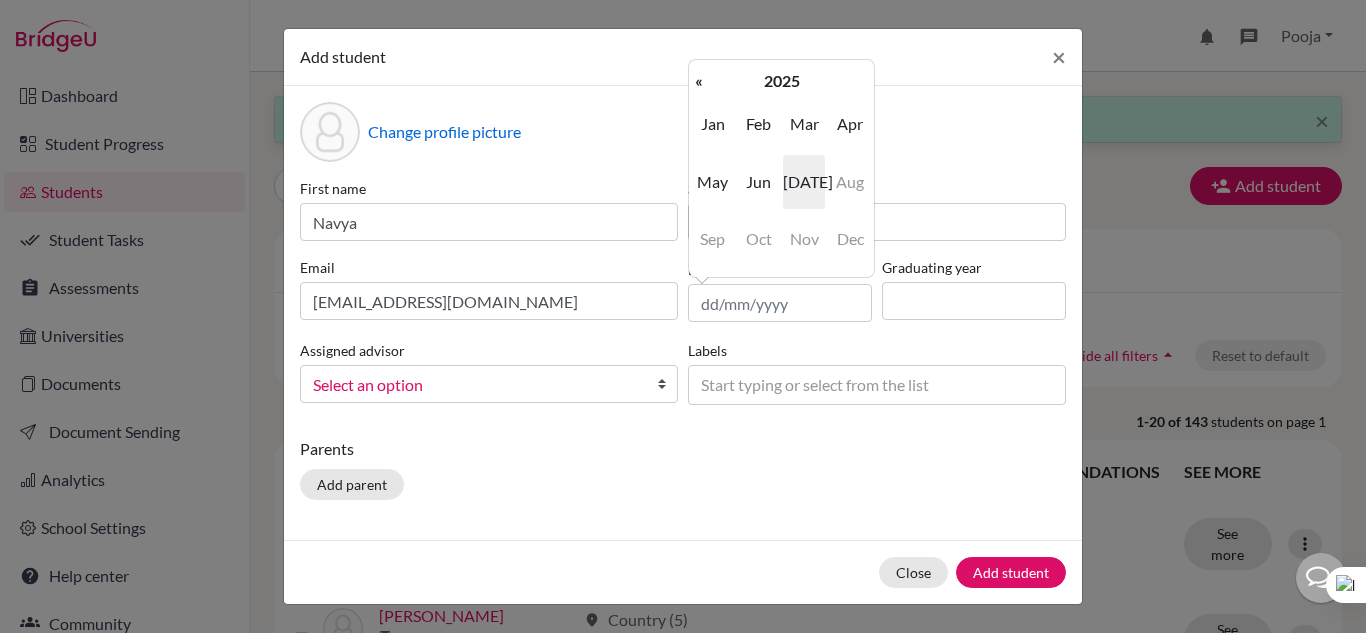 click on "2025" at bounding box center (781, 81) 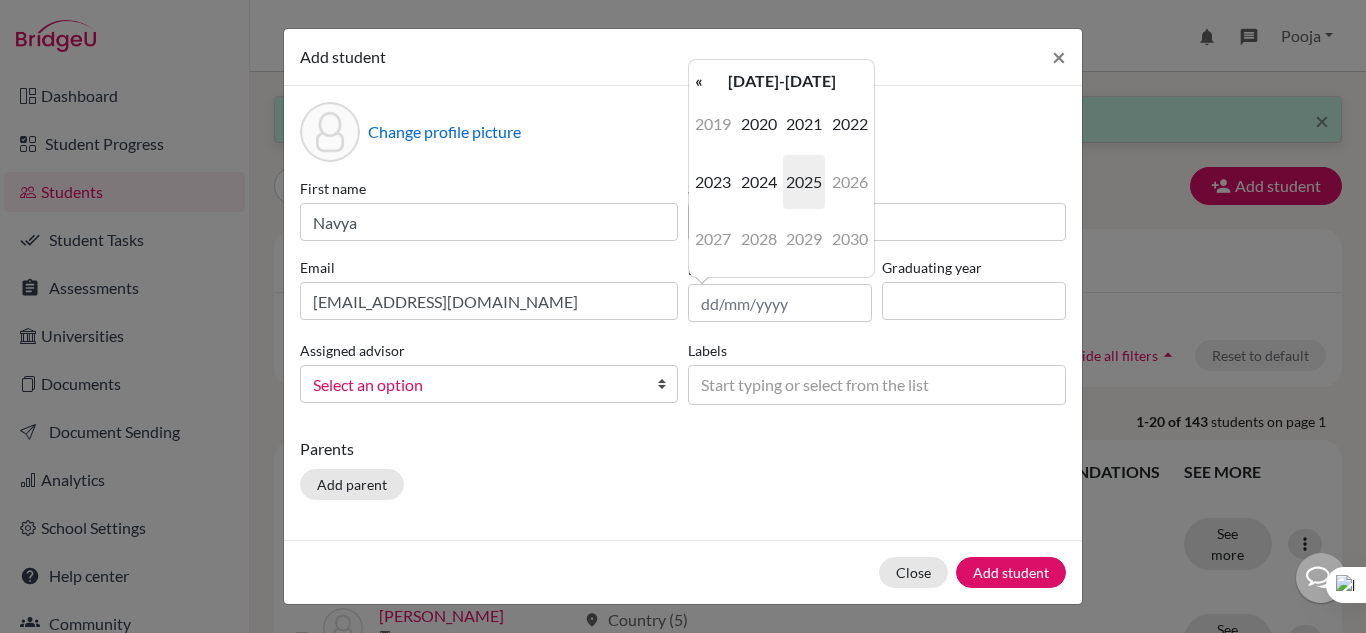 click on "[DATE]-[DATE]" at bounding box center [781, 81] 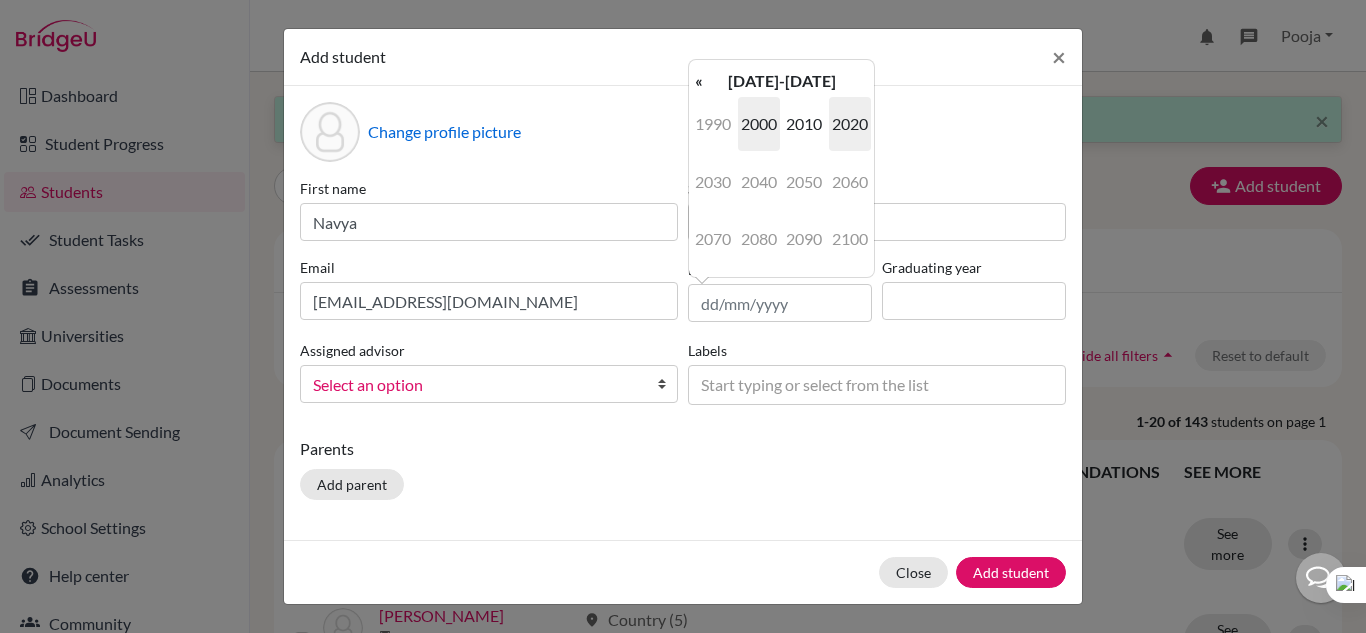 click on "2000" at bounding box center [759, 124] 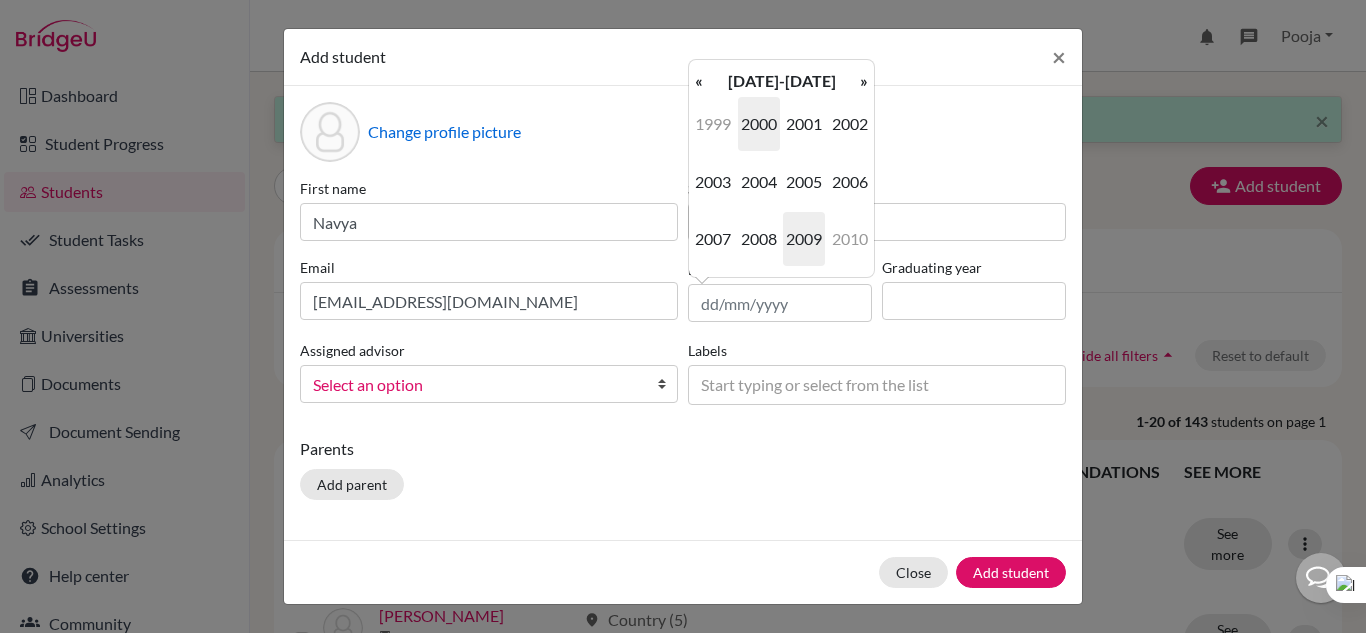 click on "2009" at bounding box center [804, 239] 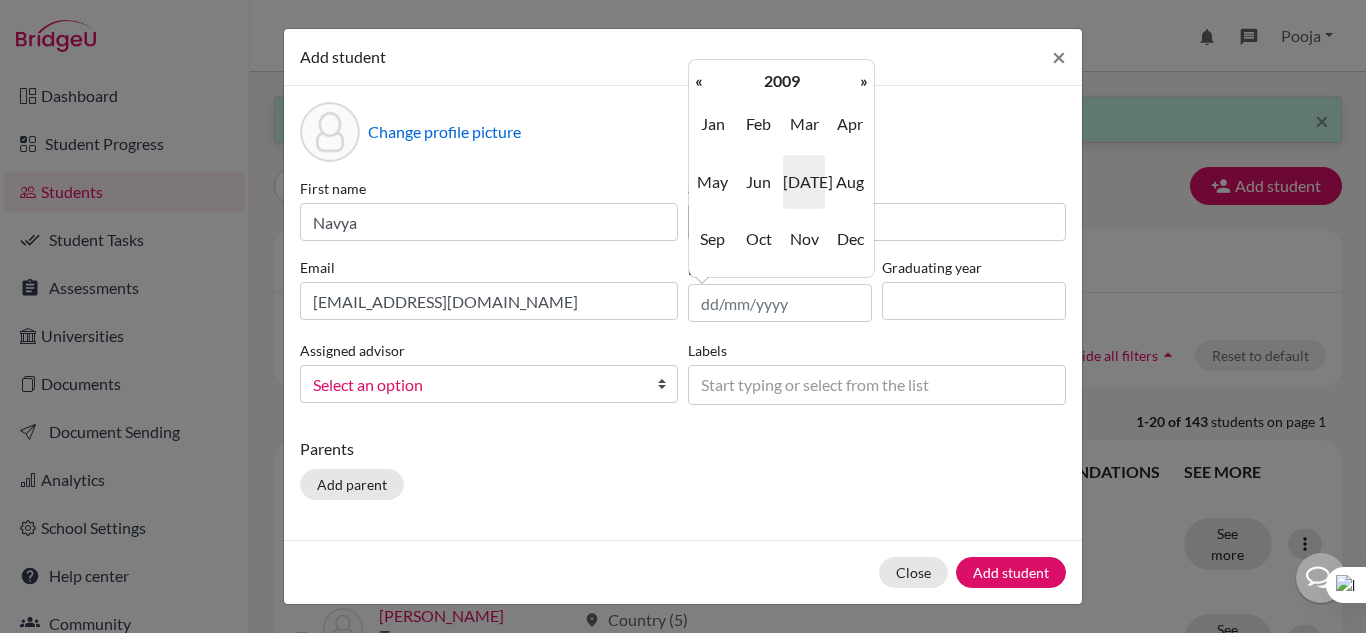 click on "[DATE]" at bounding box center [804, 182] 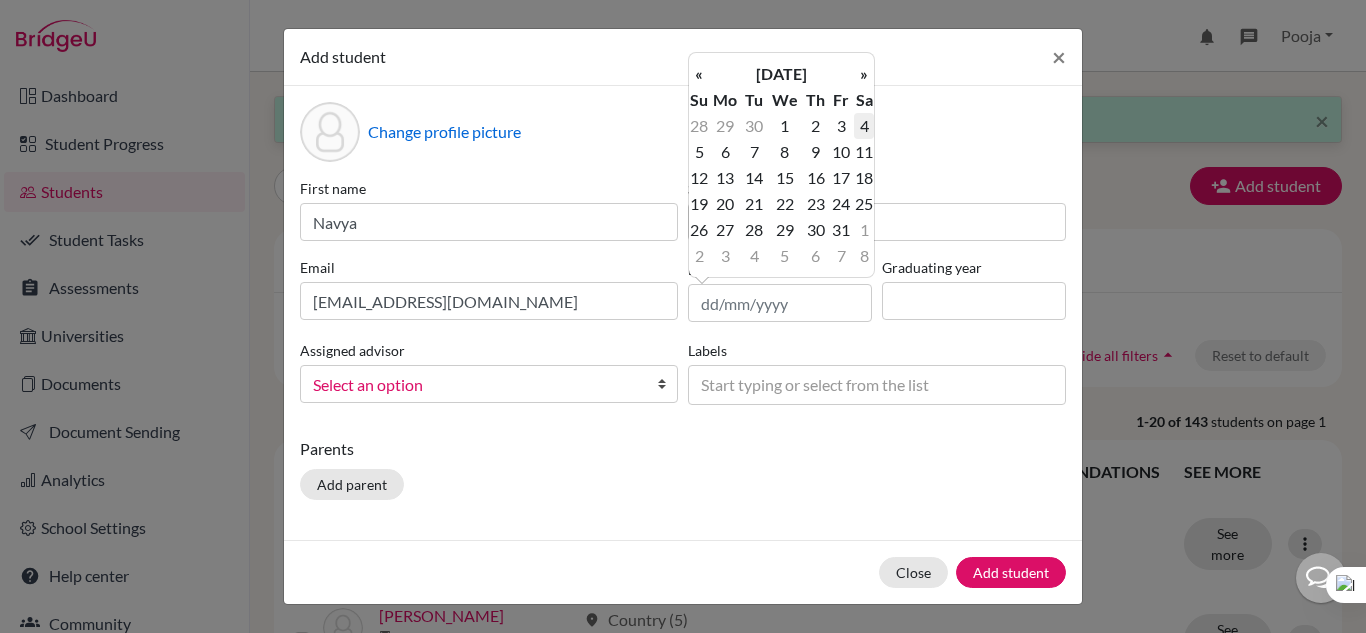 click on "4" at bounding box center [864, 126] 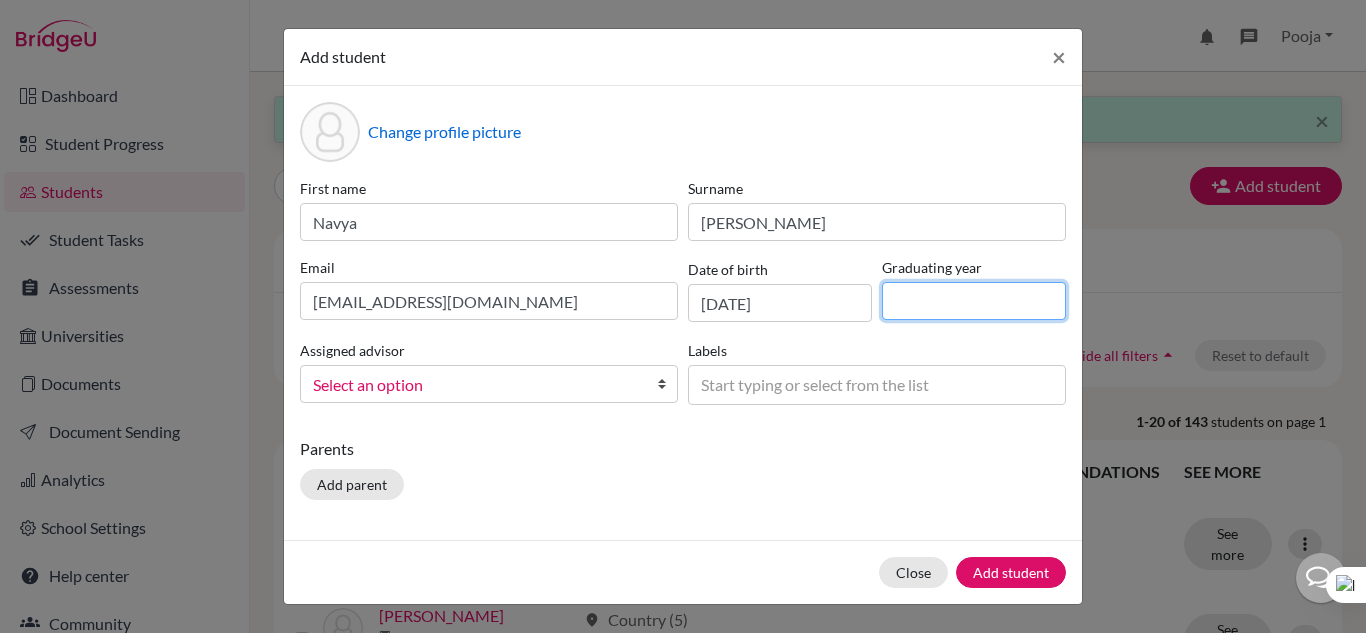 click at bounding box center [974, 301] 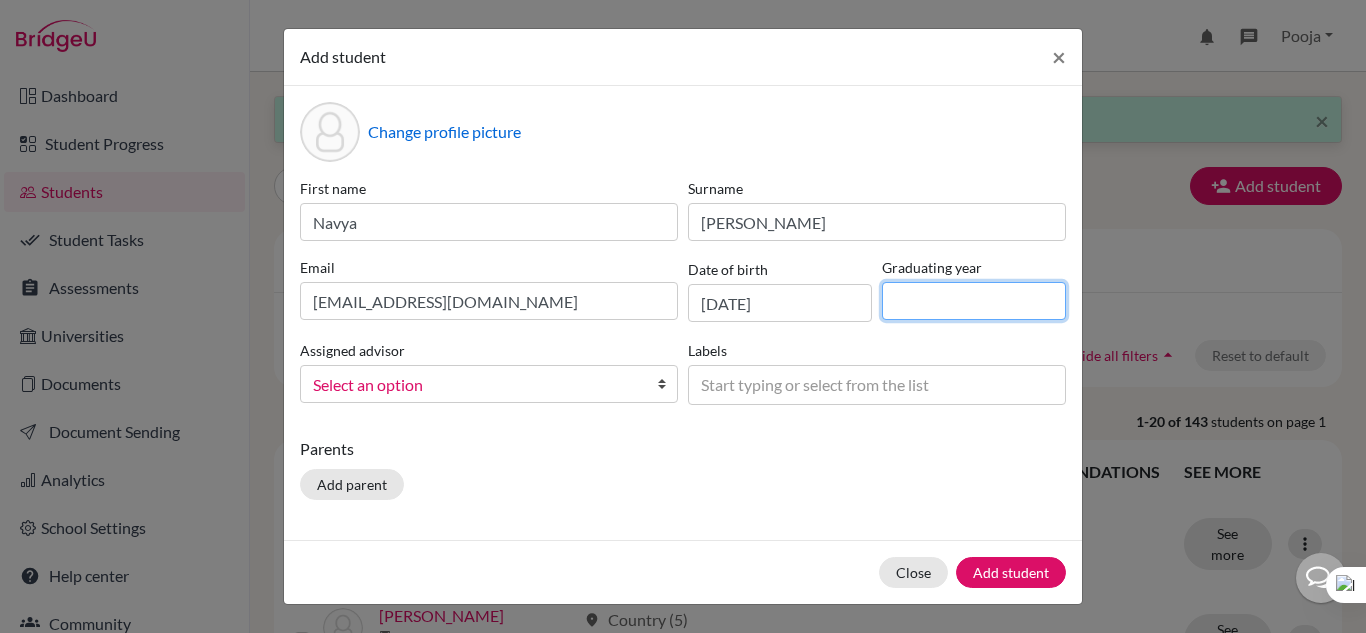 type on "2027" 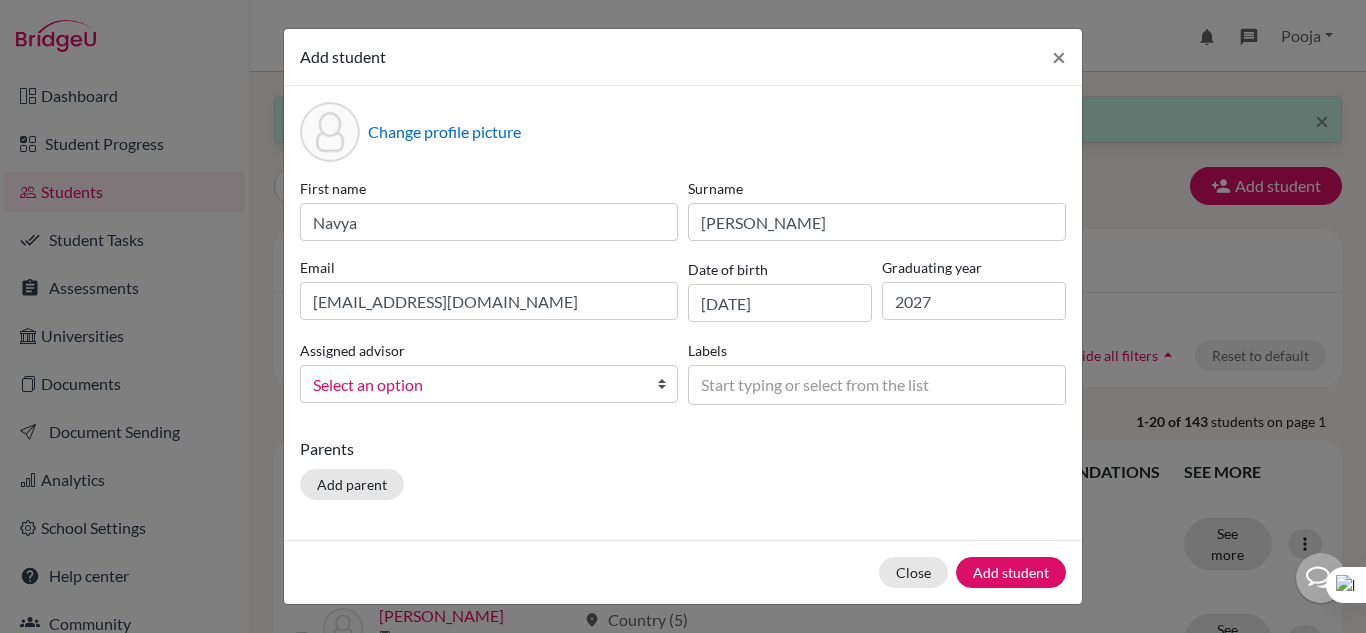 click on "Select an option" at bounding box center (476, 385) 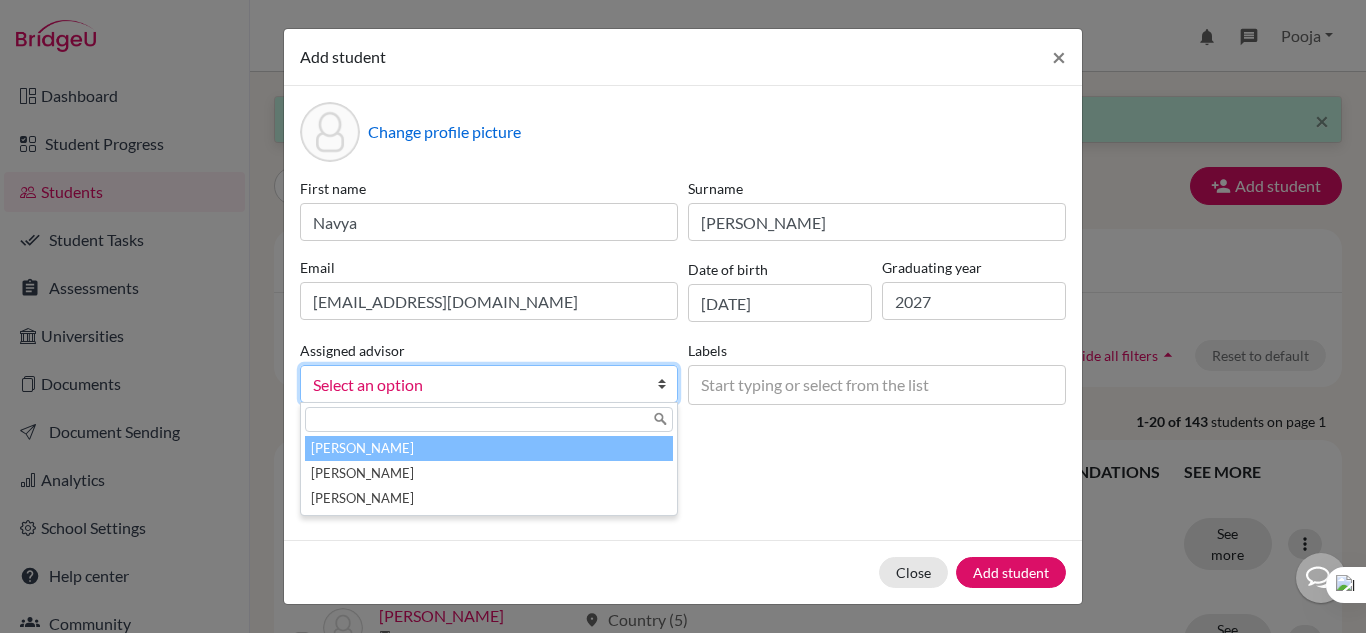 drag, startPoint x: 405, startPoint y: 455, endPoint x: 621, endPoint y: 448, distance: 216.1134 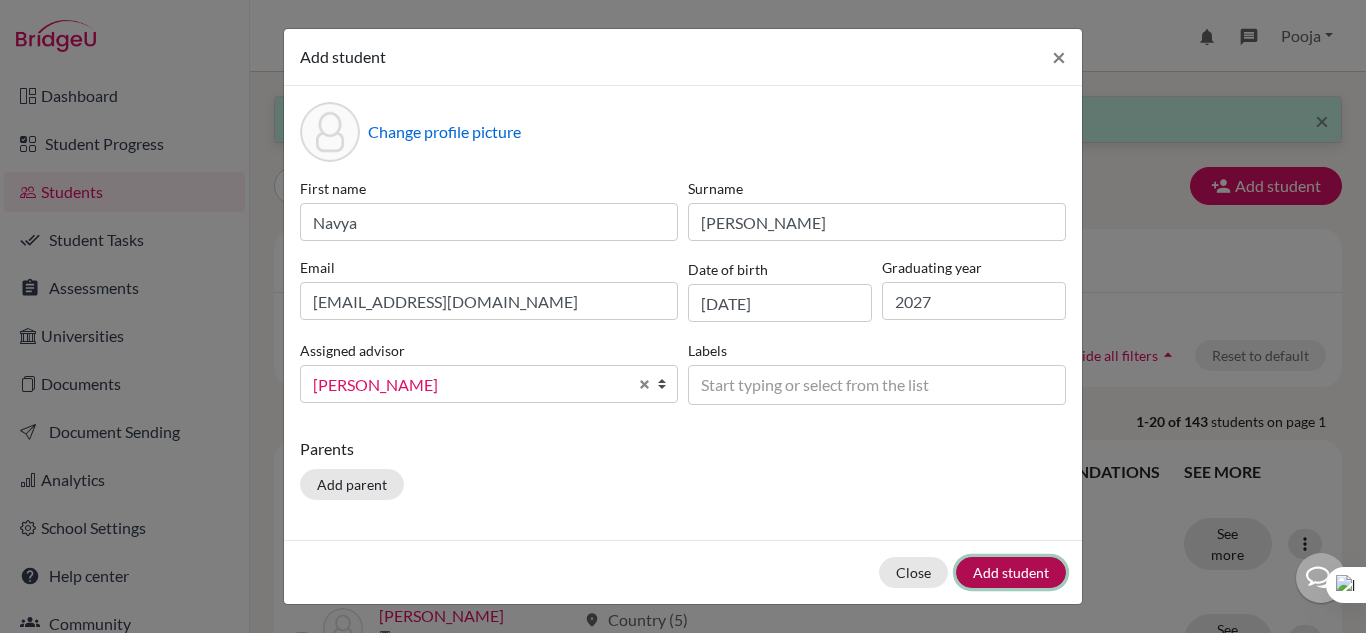 click on "Add student" at bounding box center (1011, 572) 